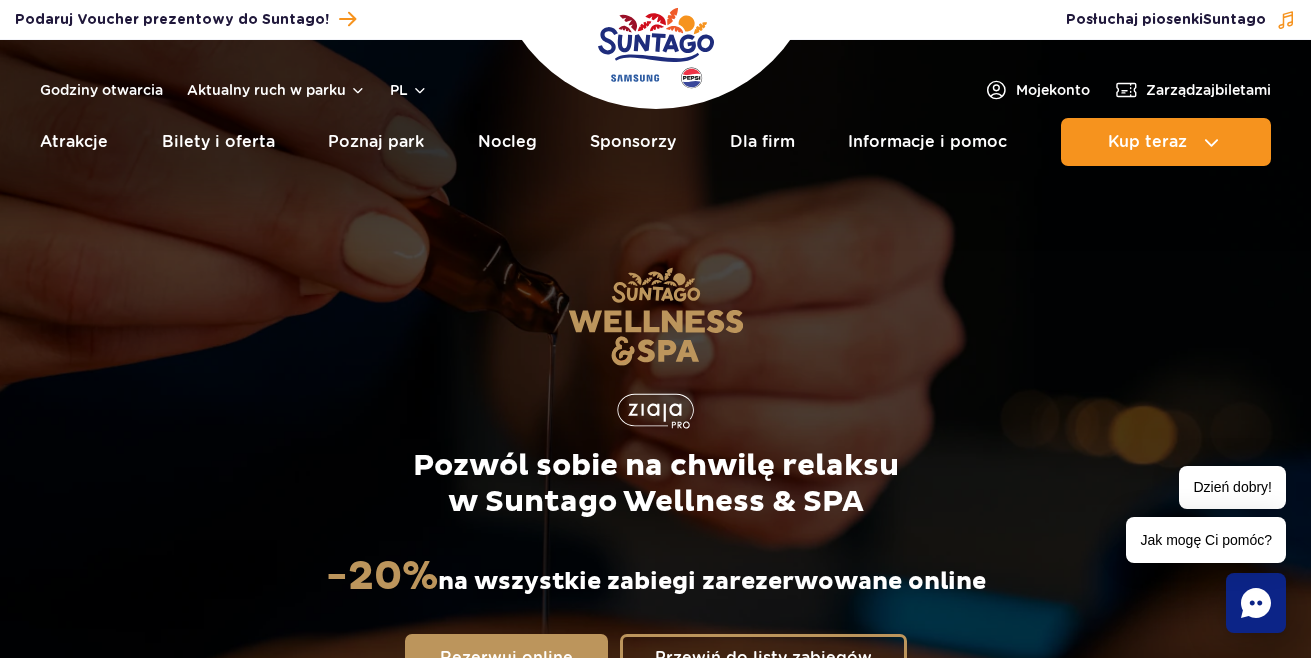 scroll, scrollTop: 0, scrollLeft: 0, axis: both 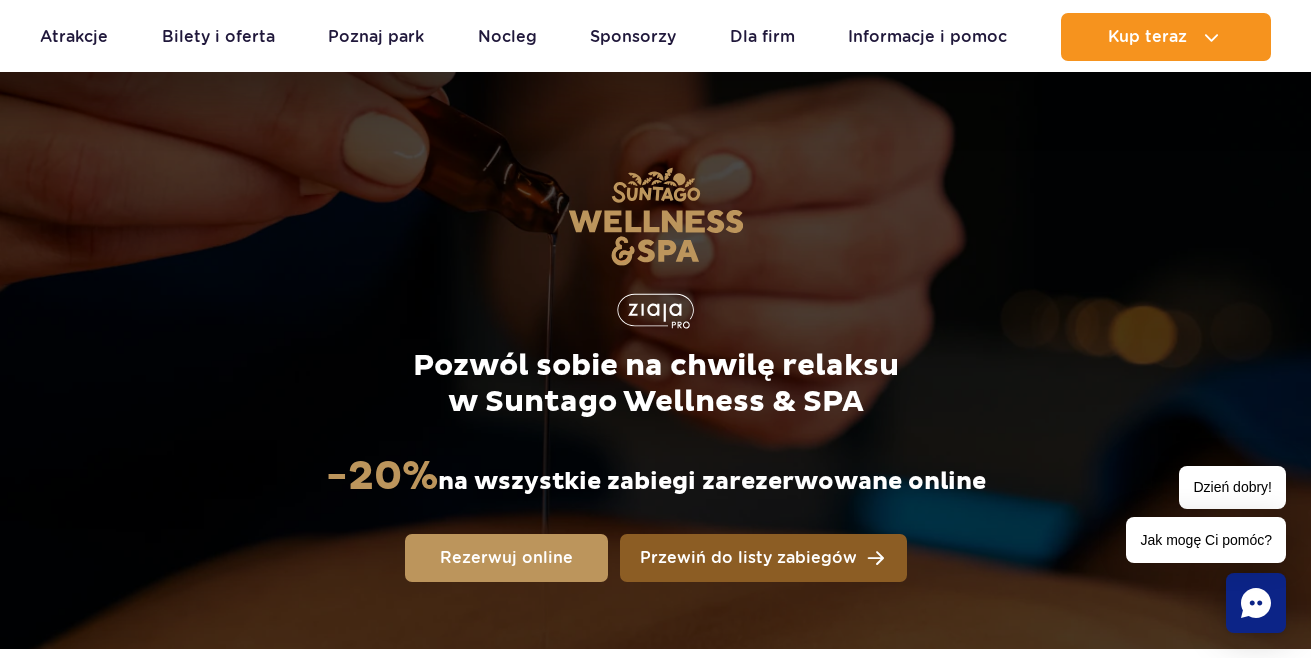 click on "Przewiń do listy zabiegów" at bounding box center (748, 558) 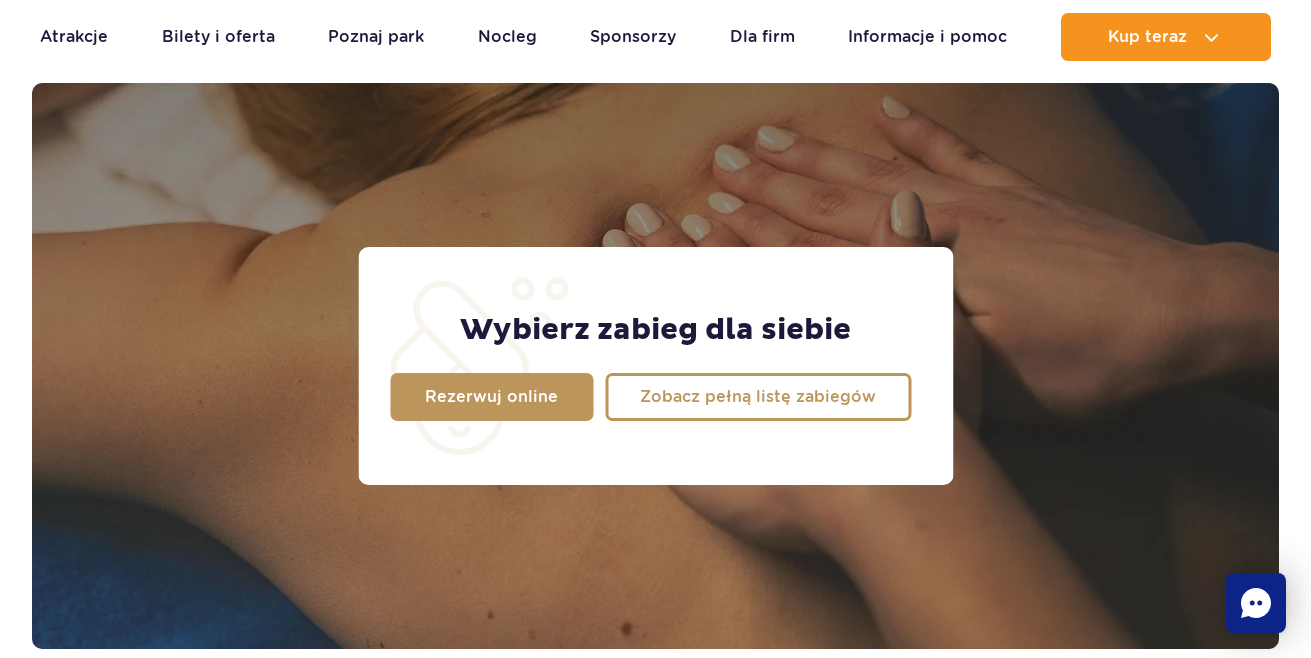 scroll, scrollTop: 1577, scrollLeft: 0, axis: vertical 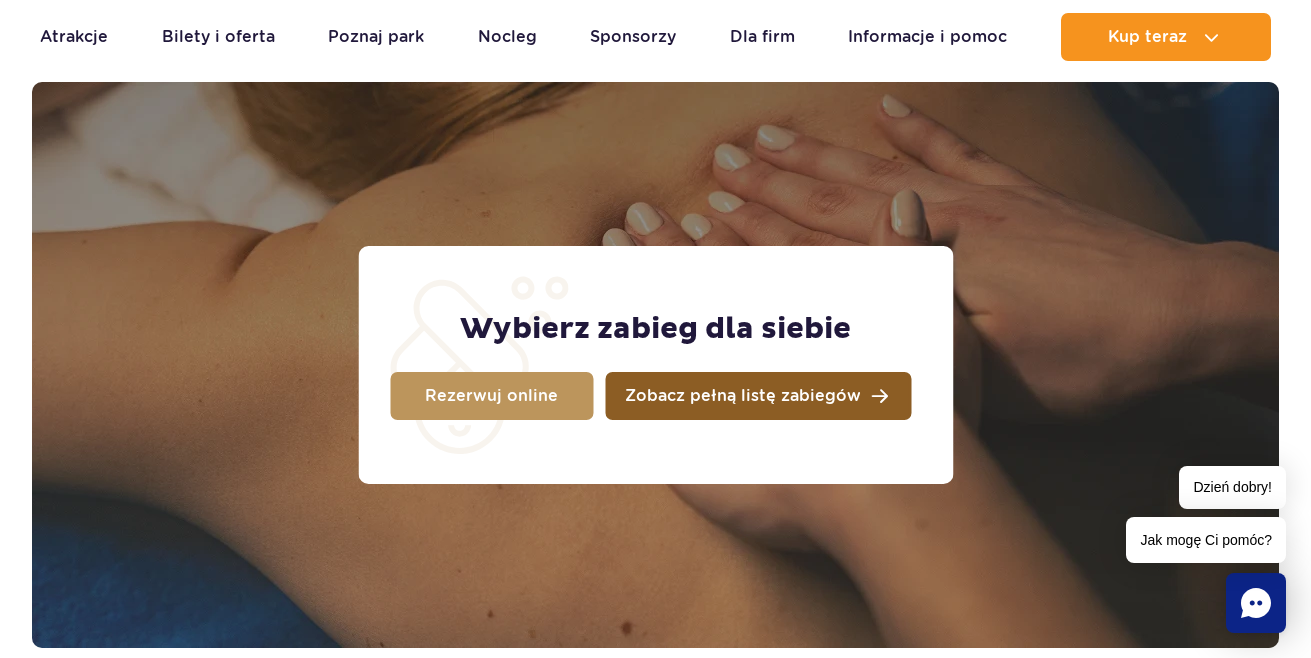 click on "Zobacz pełną listę zabiegów" at bounding box center [743, 396] 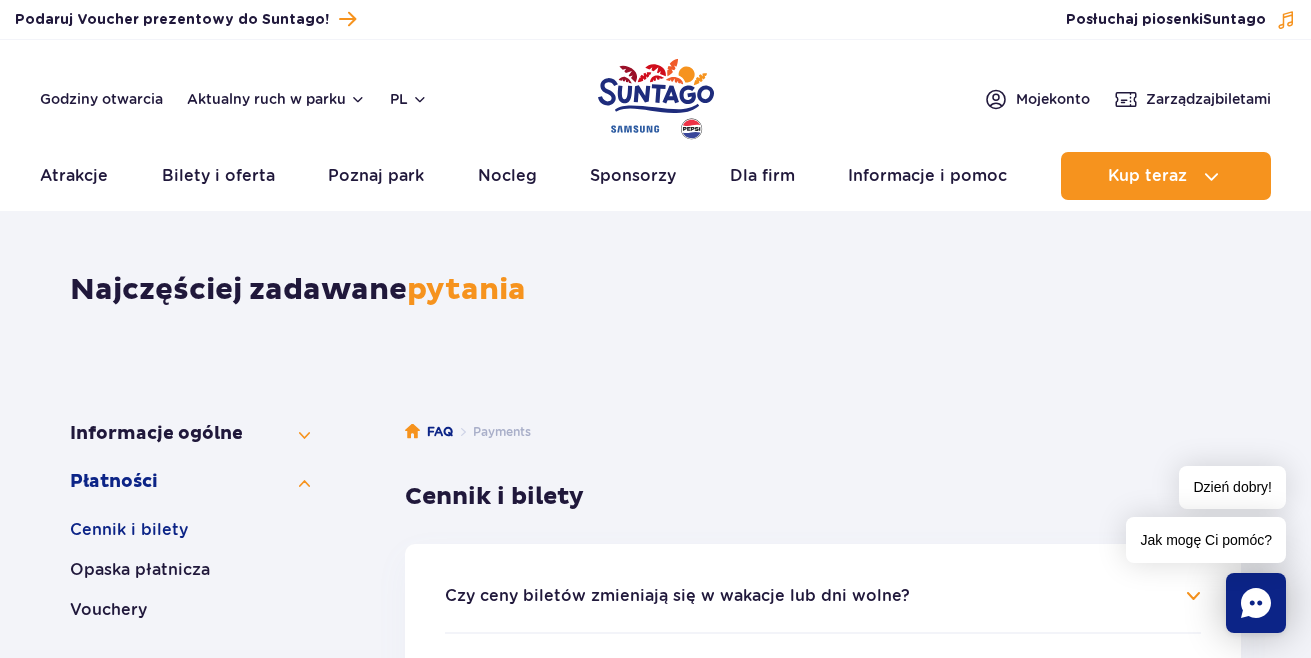 scroll, scrollTop: 0, scrollLeft: 0, axis: both 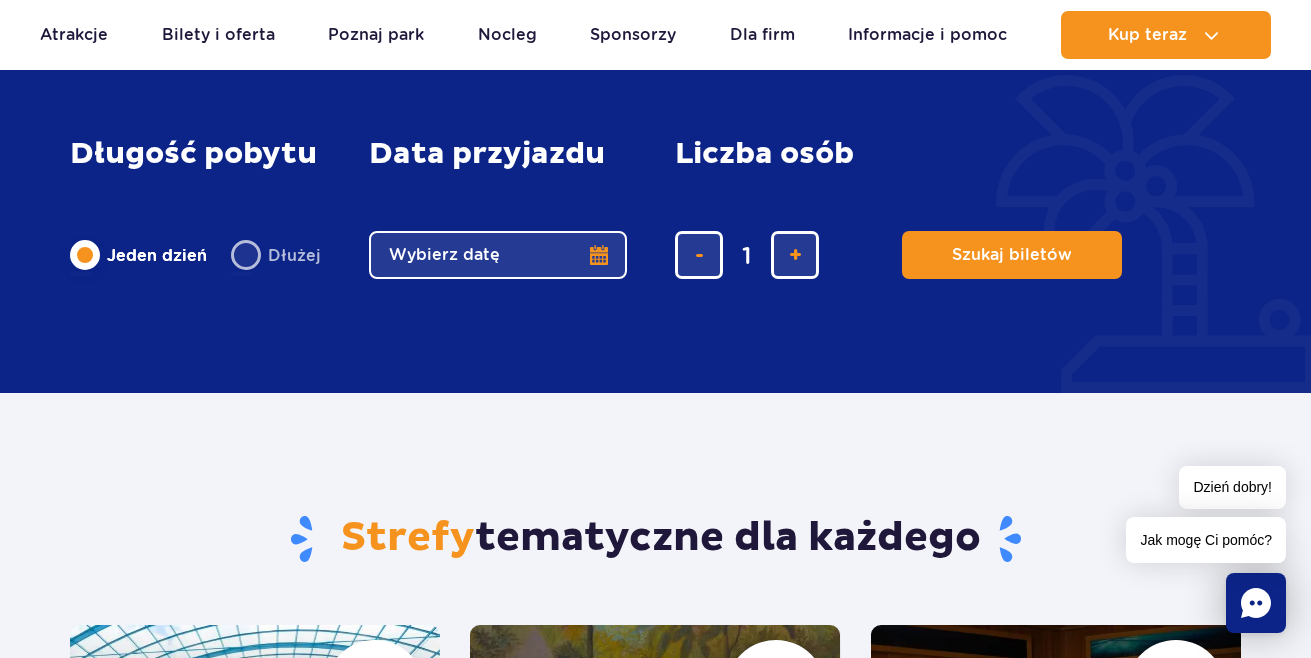 click on "Wybierz datę" at bounding box center (498, 255) 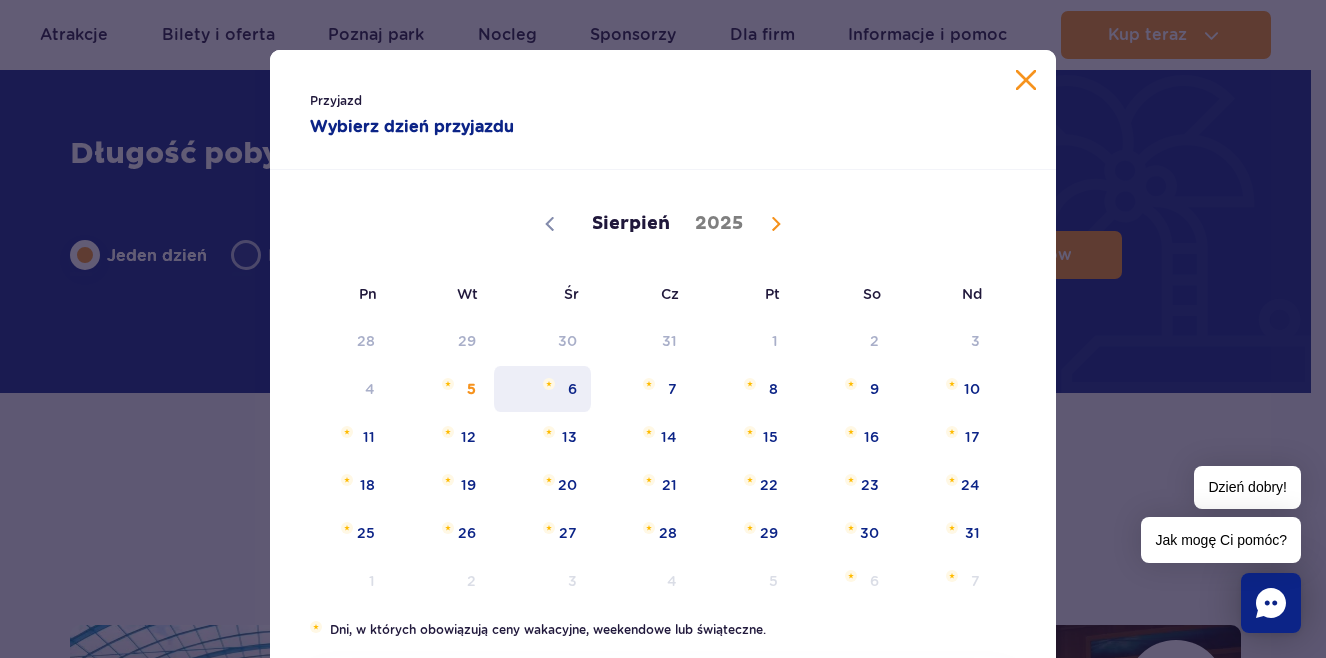 click on "6" at bounding box center (542, 389) 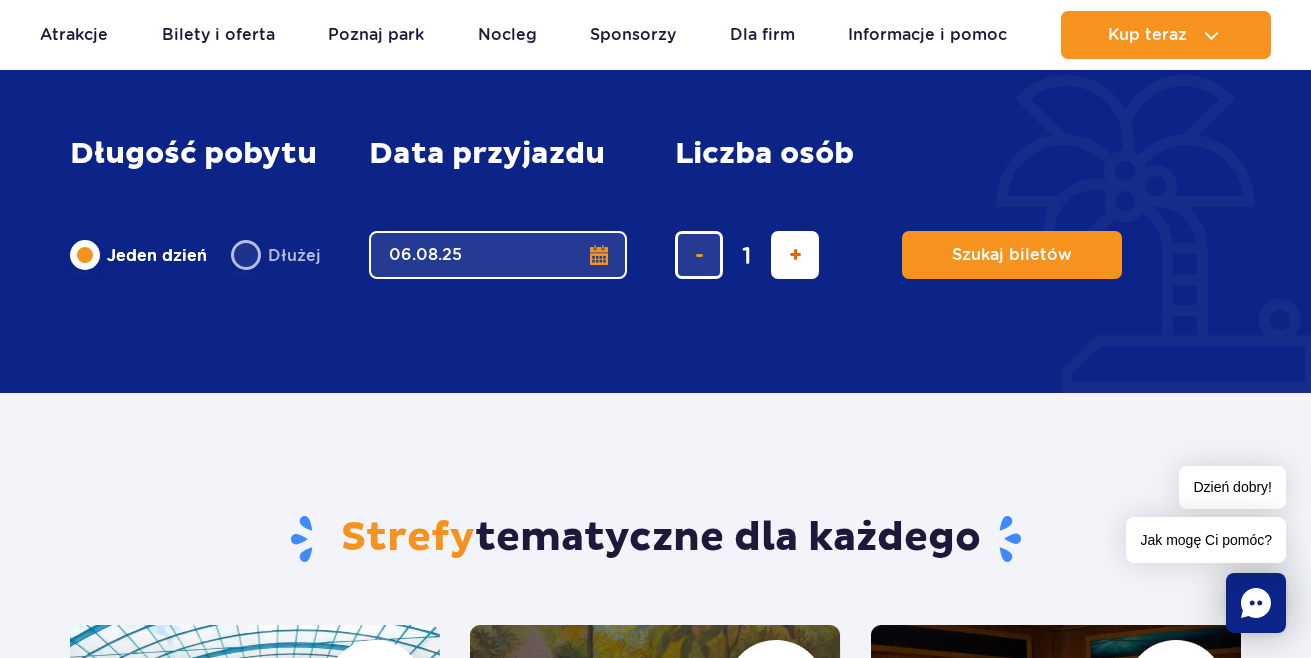 click at bounding box center (795, 255) 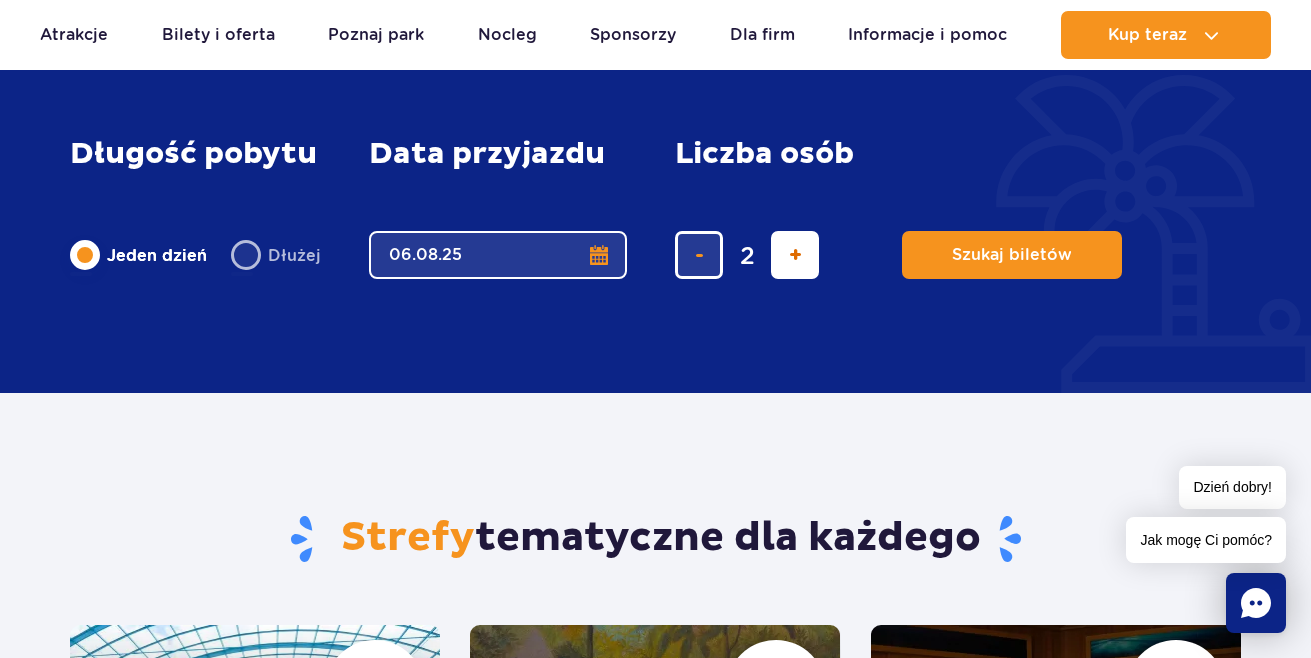 click at bounding box center (795, 255) 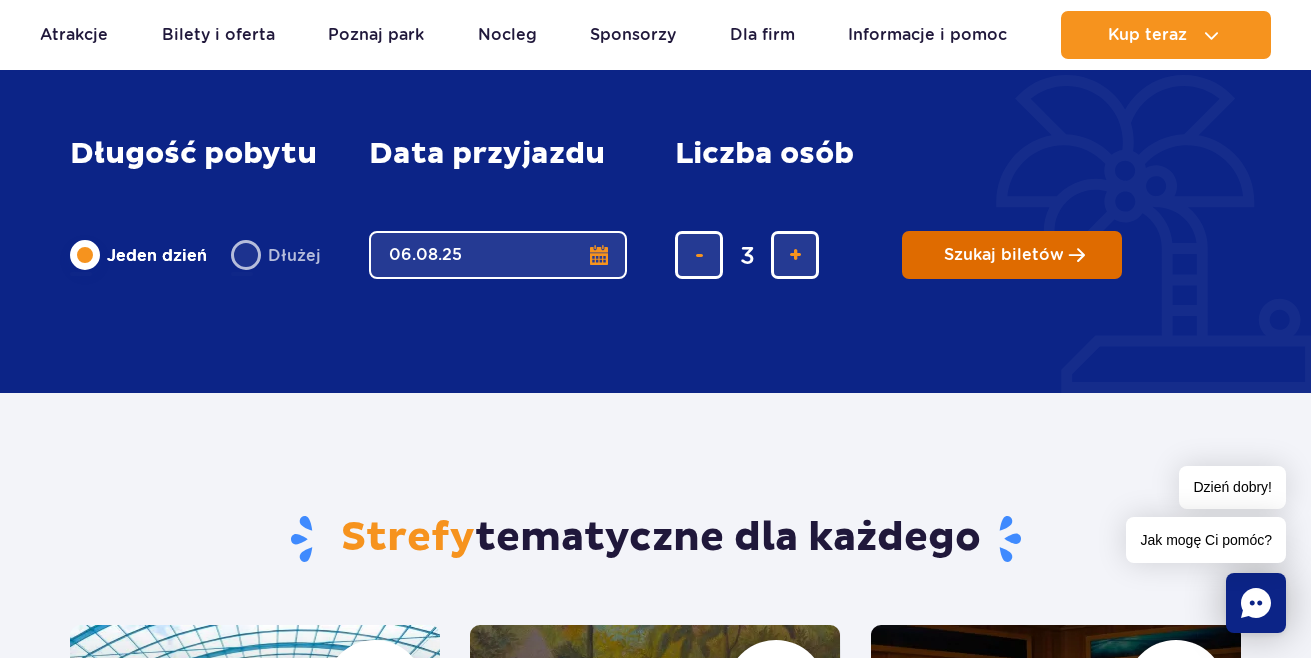click on "Szukaj biletów" at bounding box center (1004, 255) 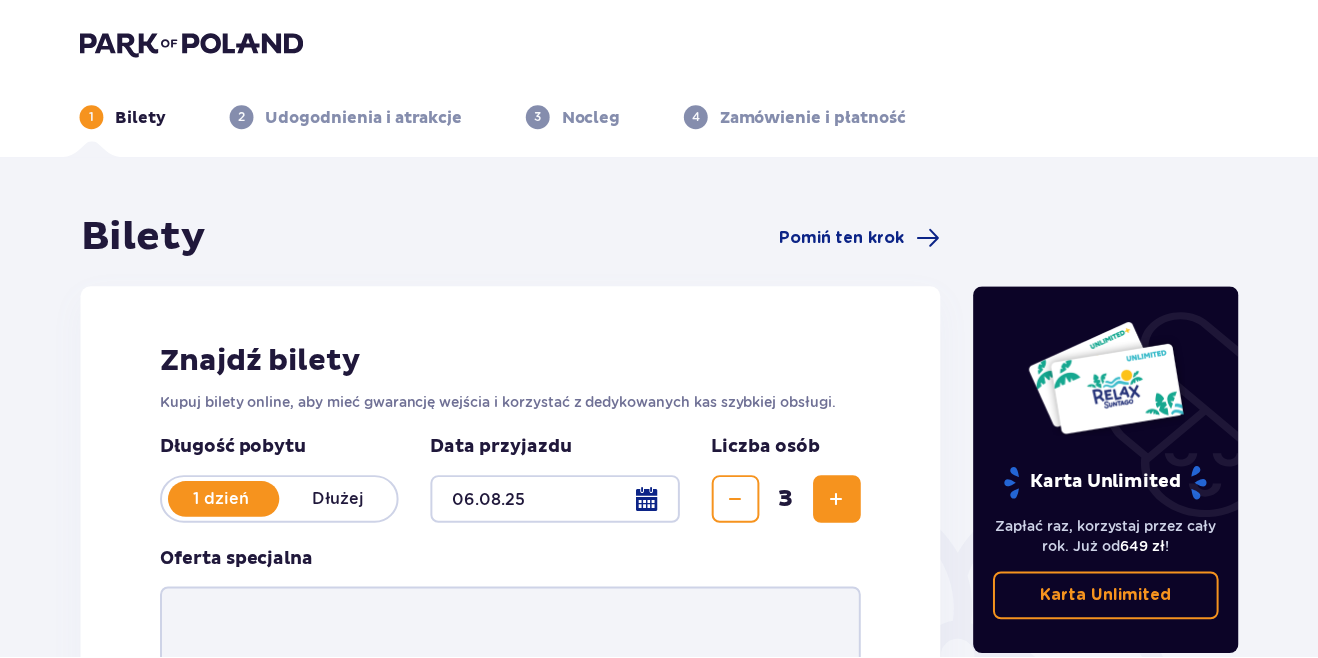 scroll, scrollTop: 0, scrollLeft: 0, axis: both 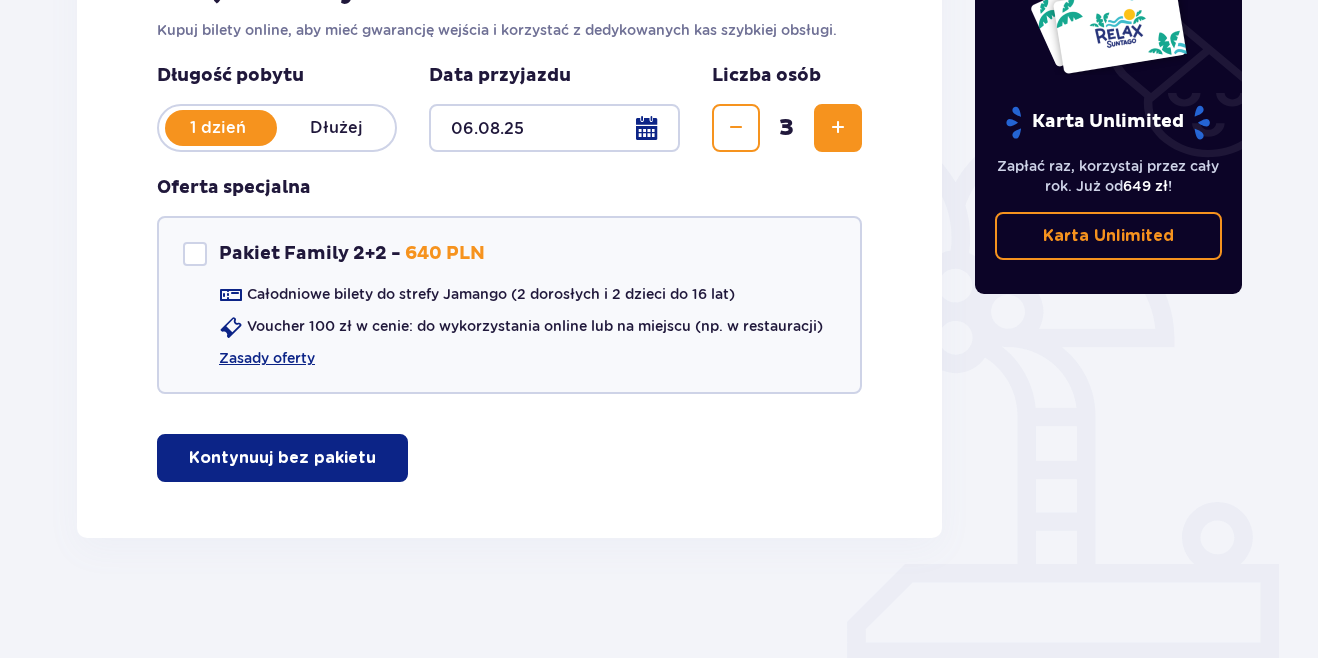 click on "Kontynuuj bez pakietu" at bounding box center (282, 458) 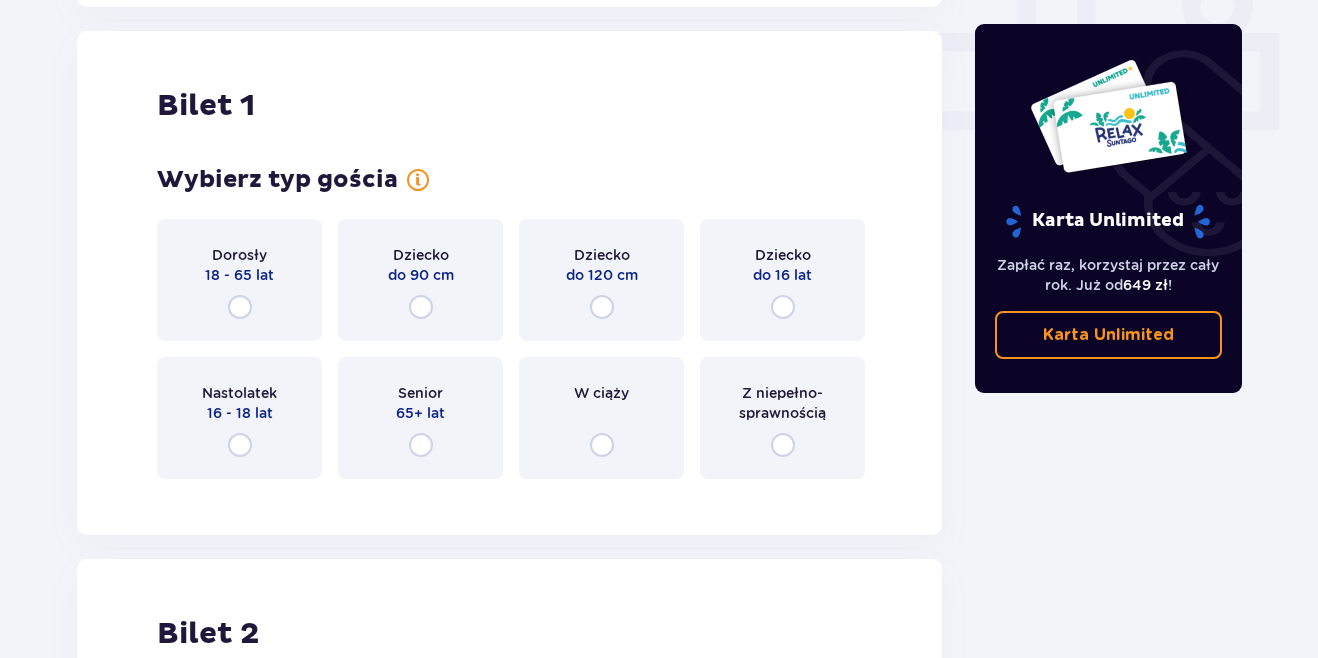 scroll, scrollTop: 910, scrollLeft: 0, axis: vertical 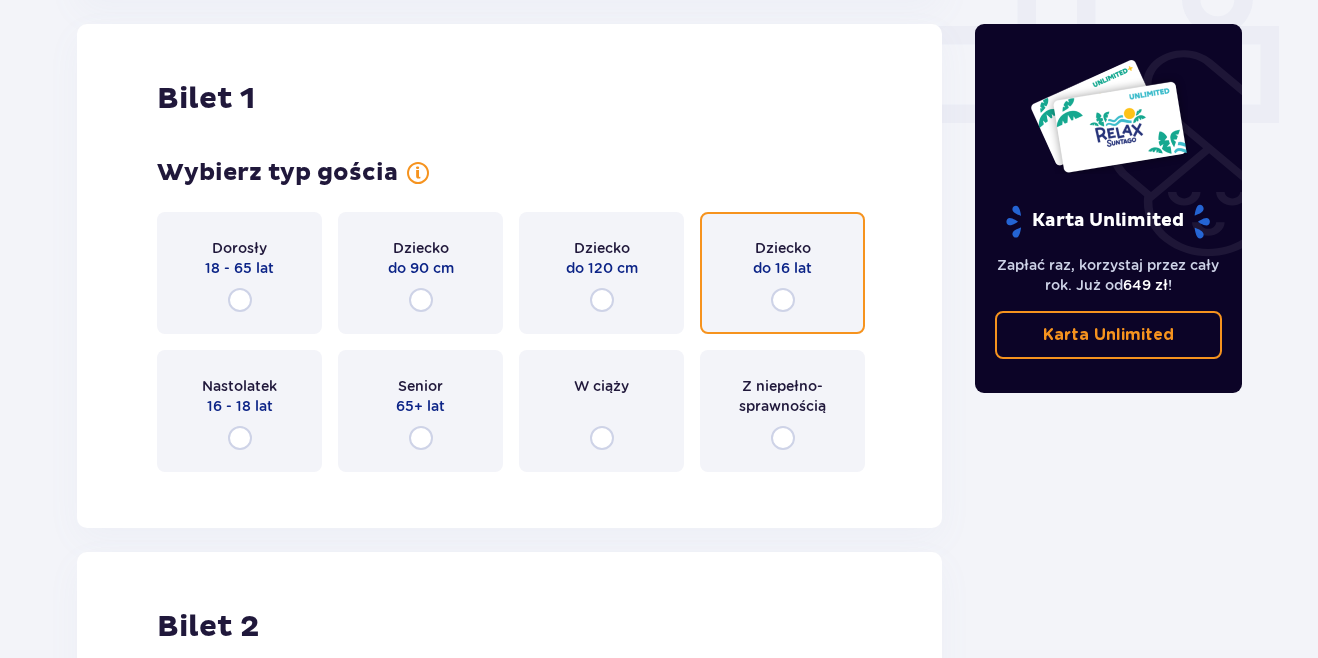 click at bounding box center [783, 300] 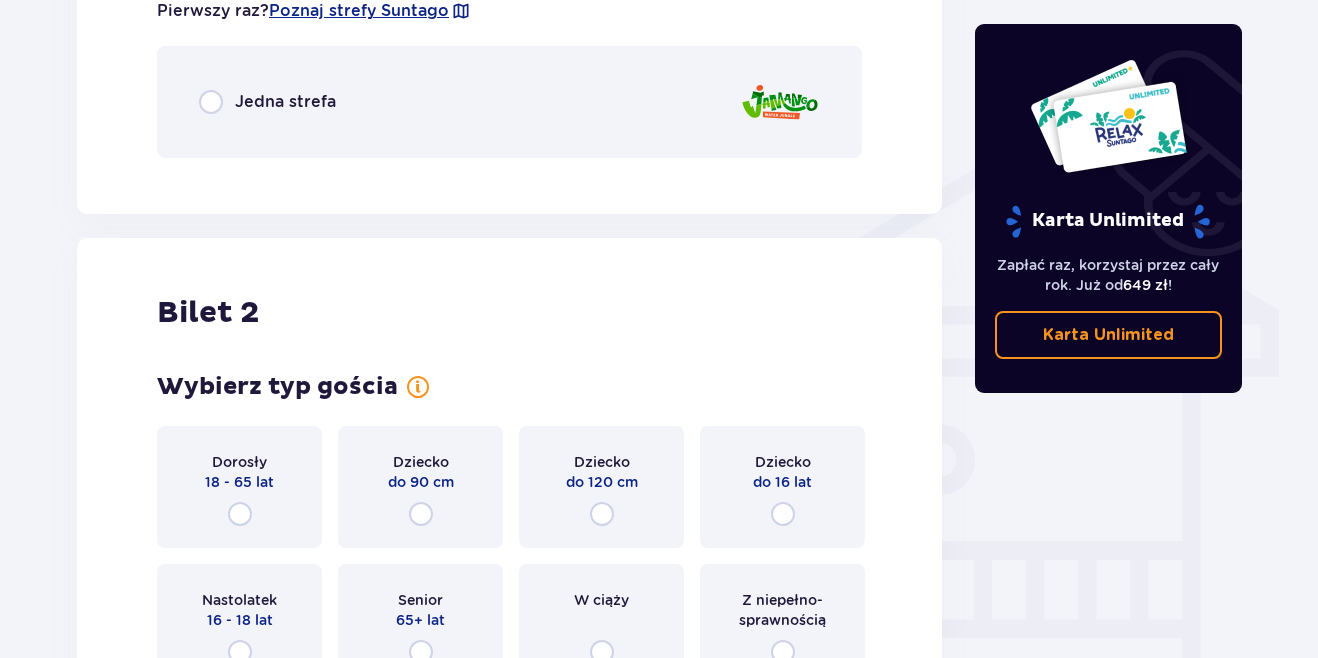 scroll, scrollTop: 1498, scrollLeft: 0, axis: vertical 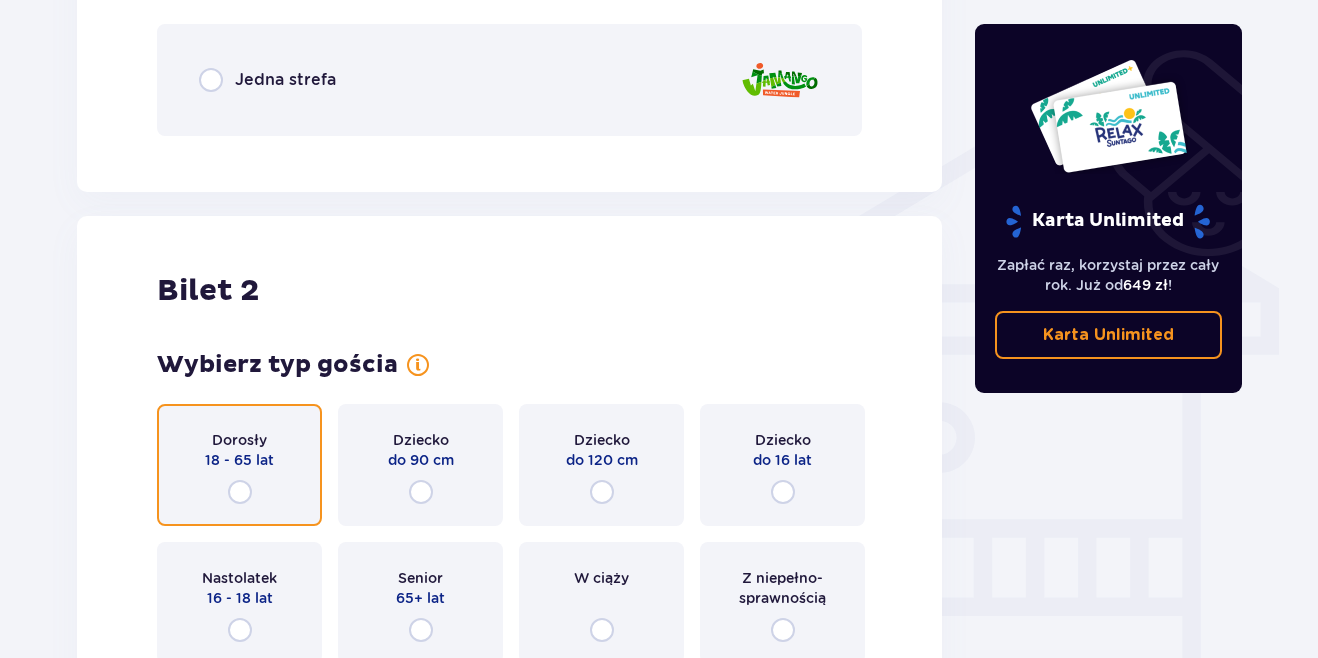 click at bounding box center [240, 492] 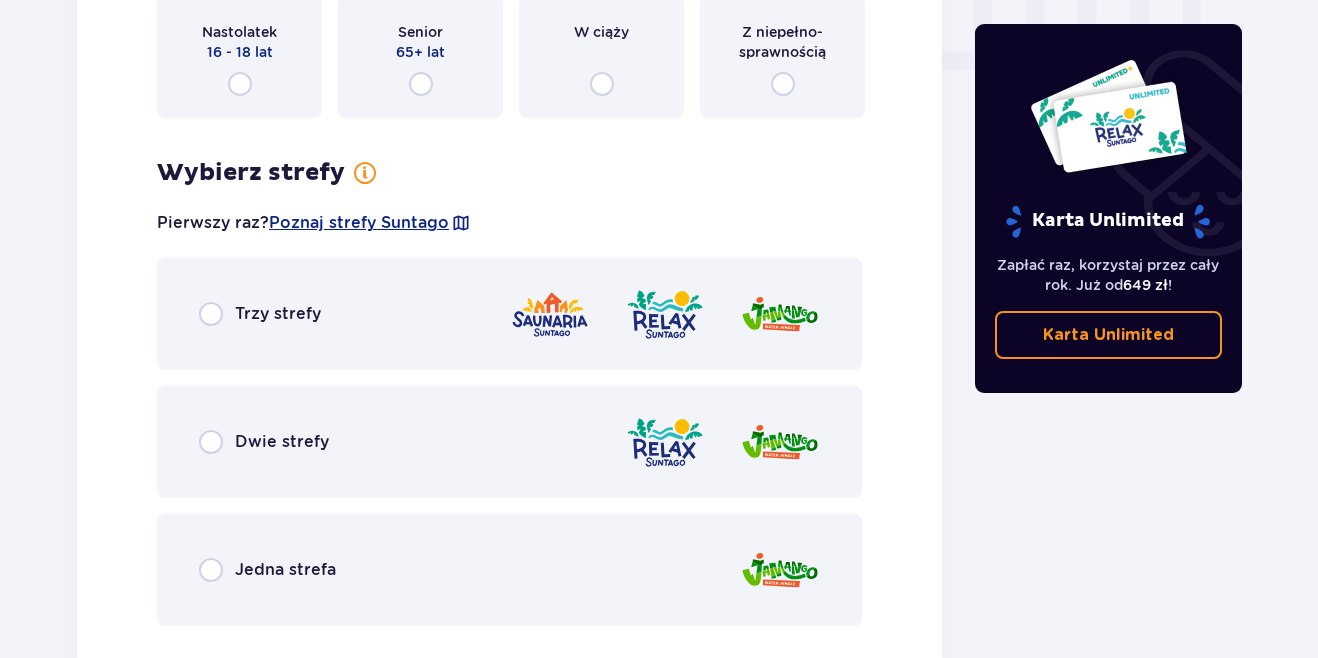 scroll, scrollTop: 2078, scrollLeft: 0, axis: vertical 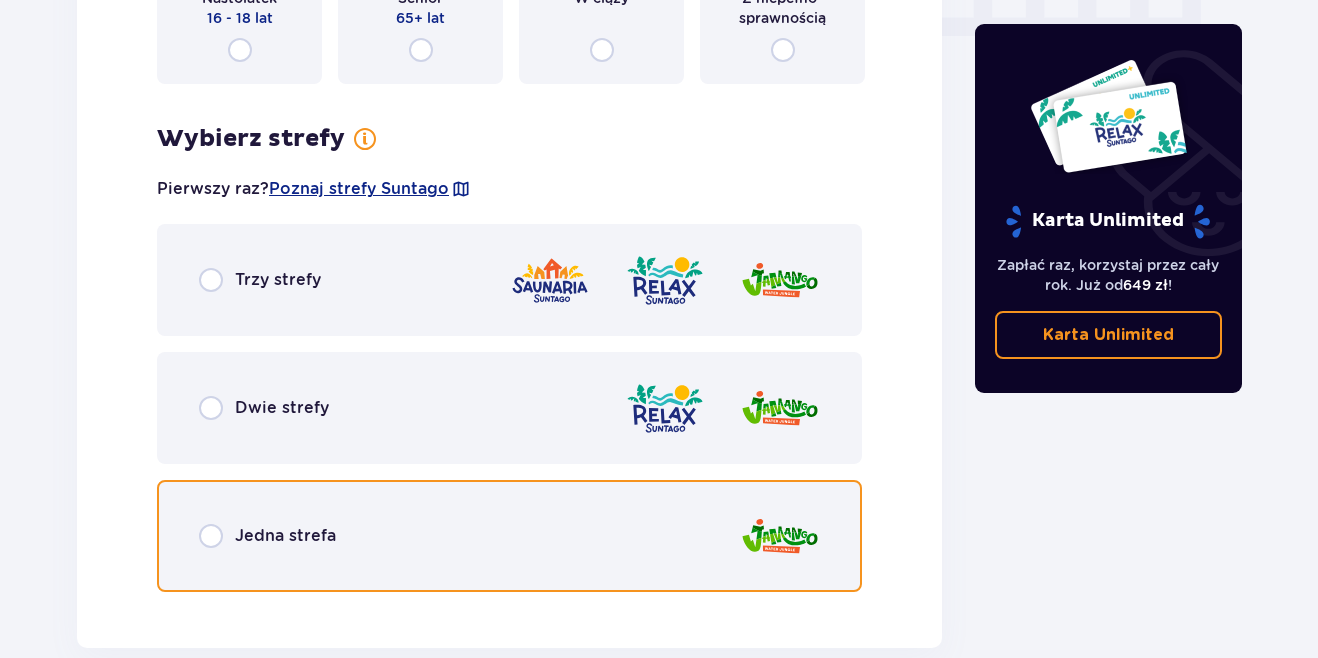 click at bounding box center [211, 536] 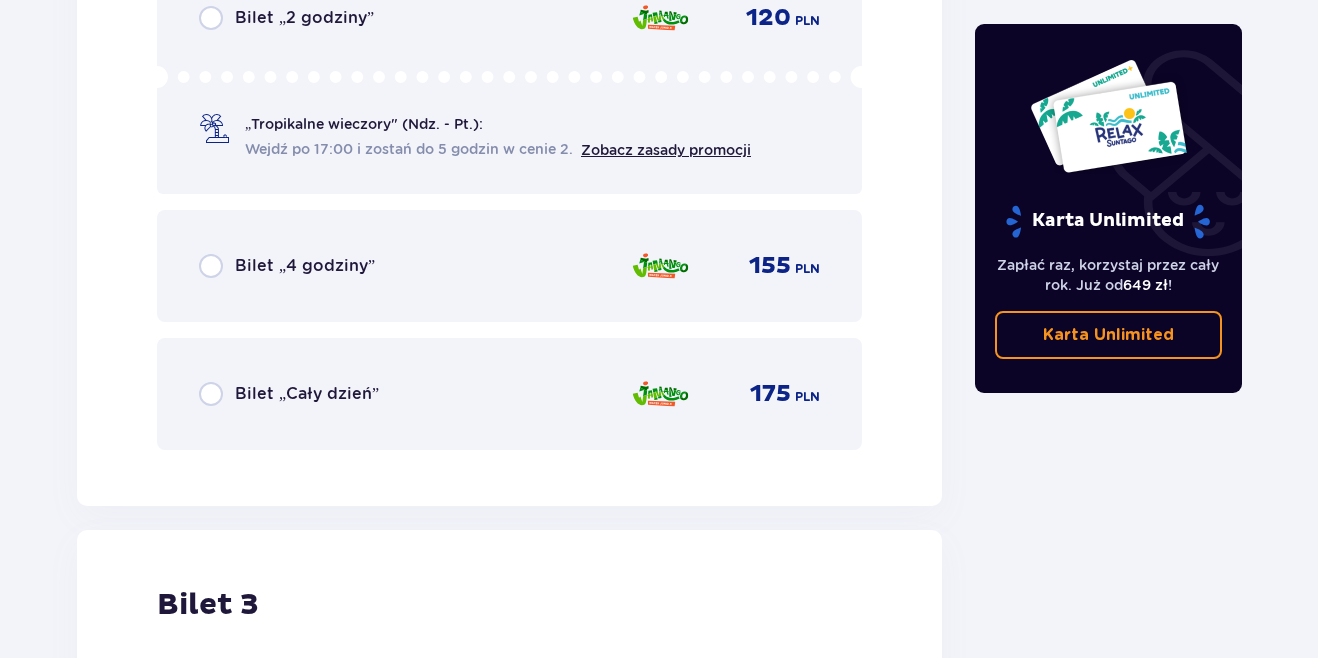 scroll, scrollTop: 2701, scrollLeft: 0, axis: vertical 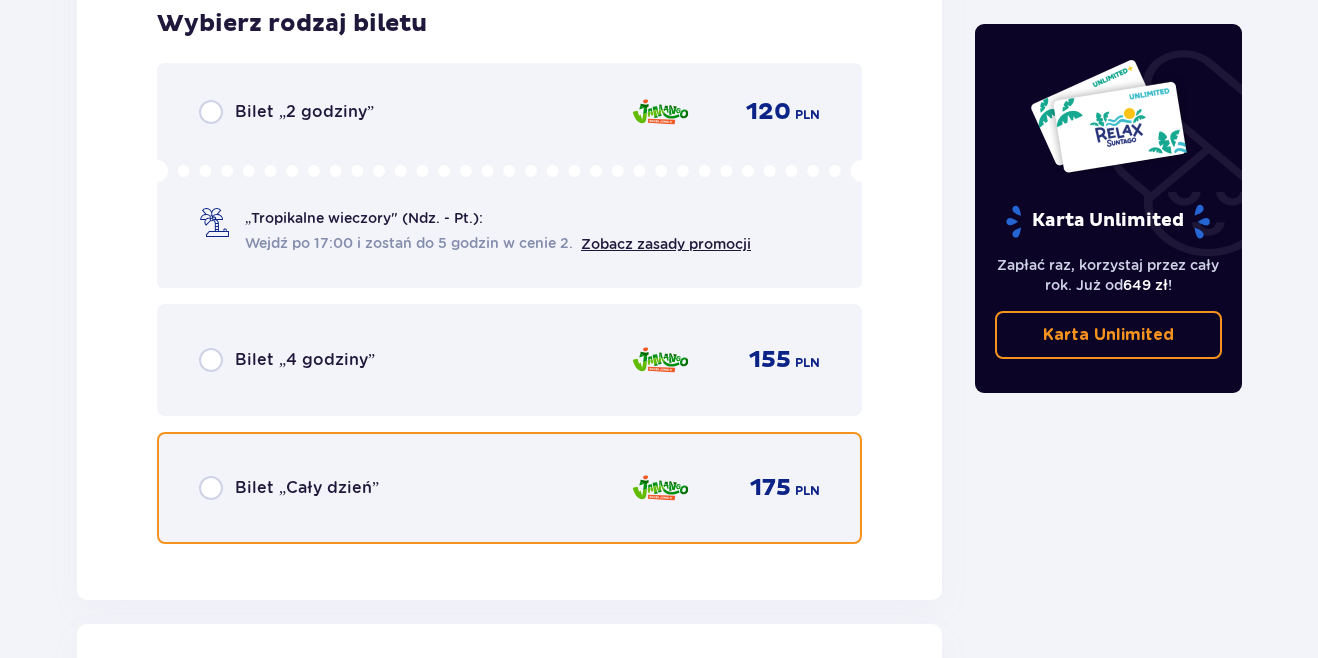 click at bounding box center [211, 488] 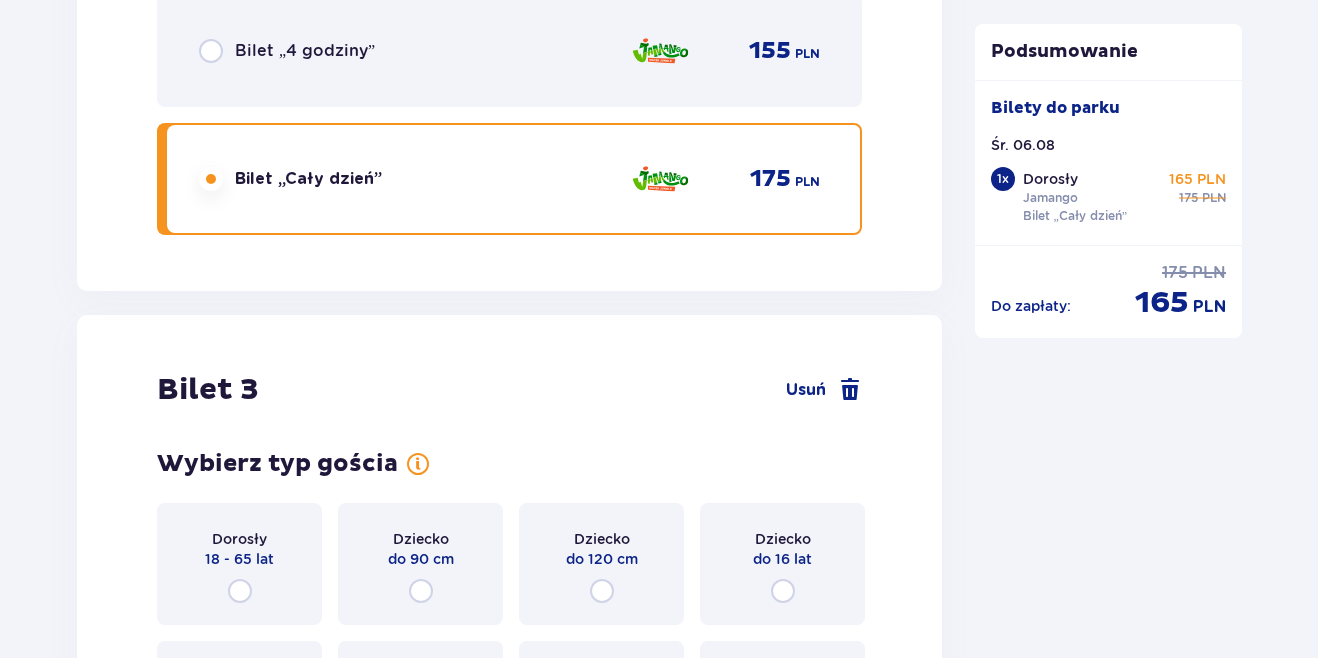 scroll, scrollTop: 3110, scrollLeft: 0, axis: vertical 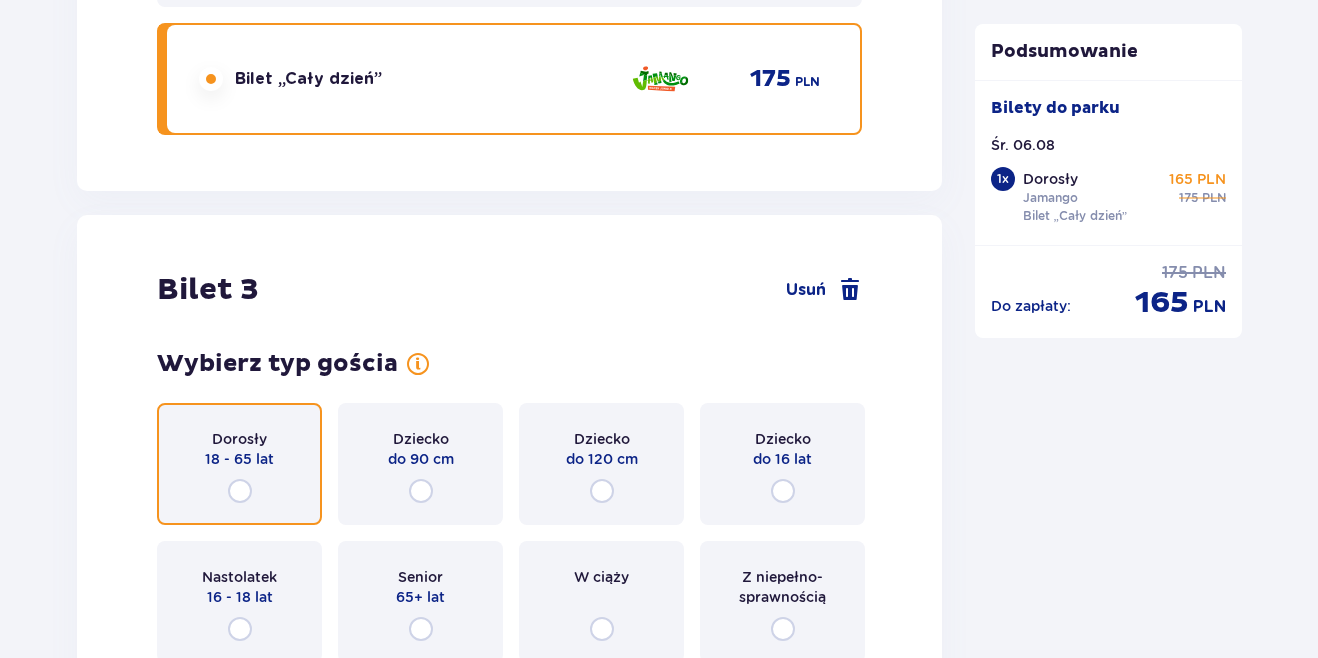 click at bounding box center (240, 491) 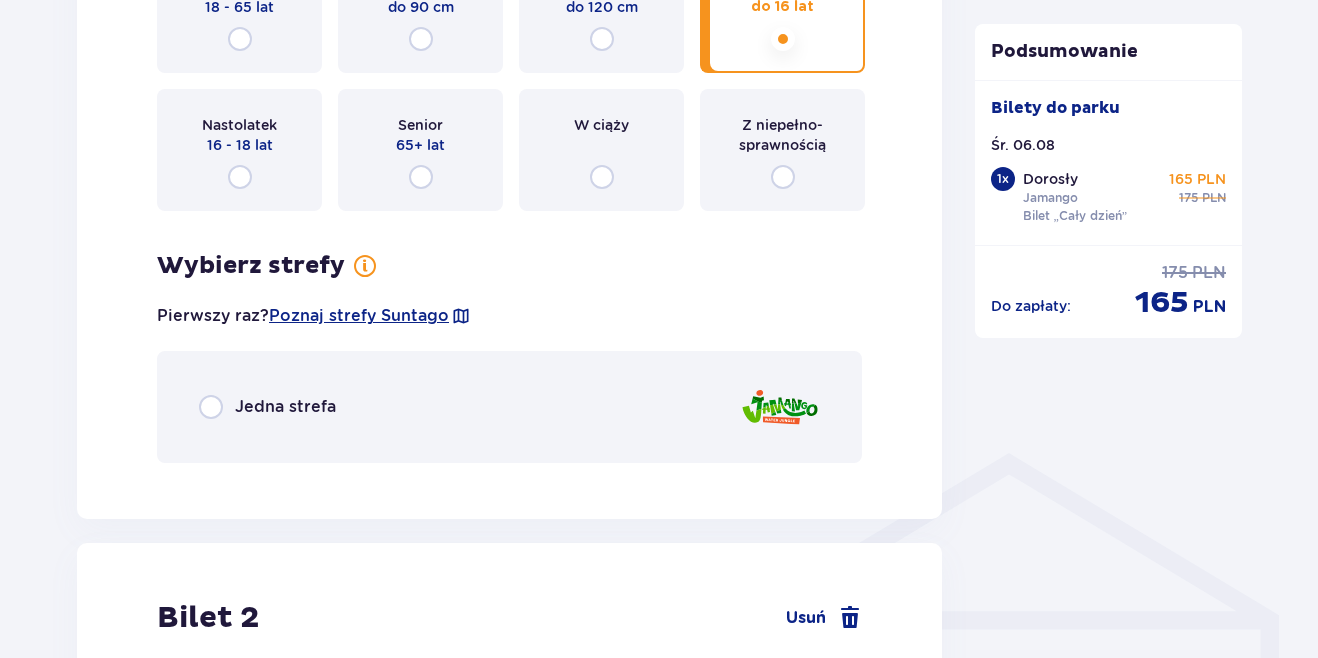 scroll, scrollTop: 1200, scrollLeft: 0, axis: vertical 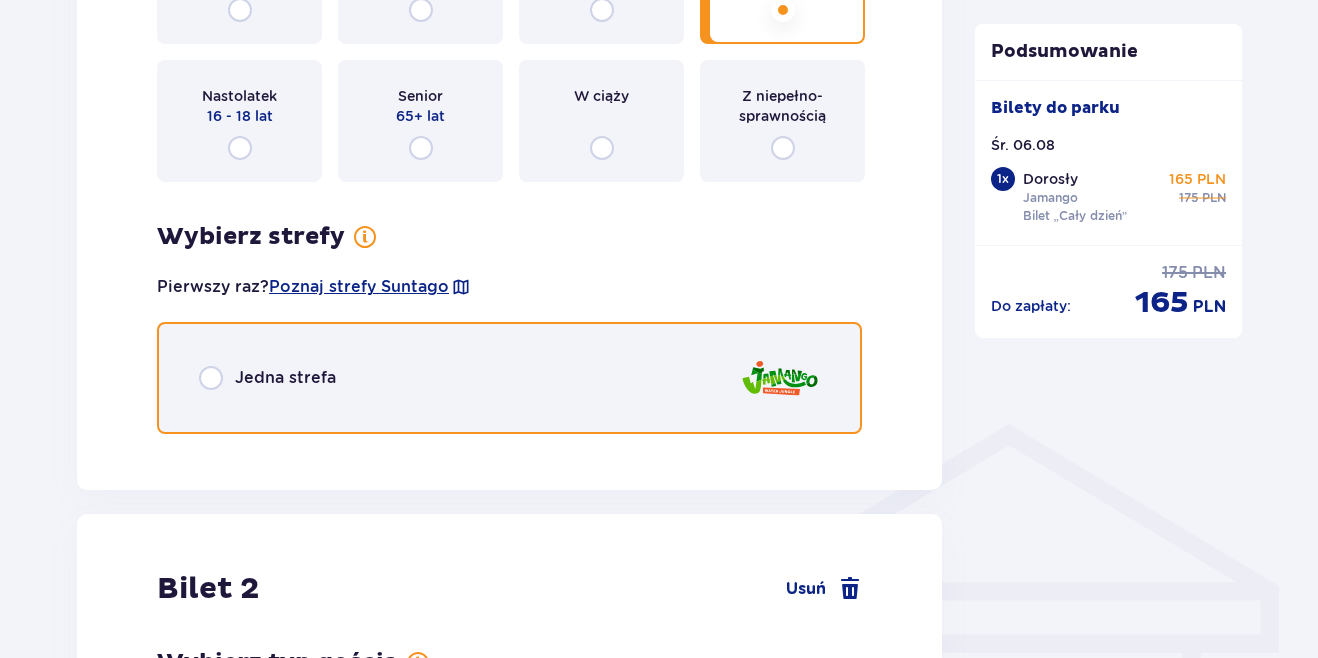 click at bounding box center (211, 378) 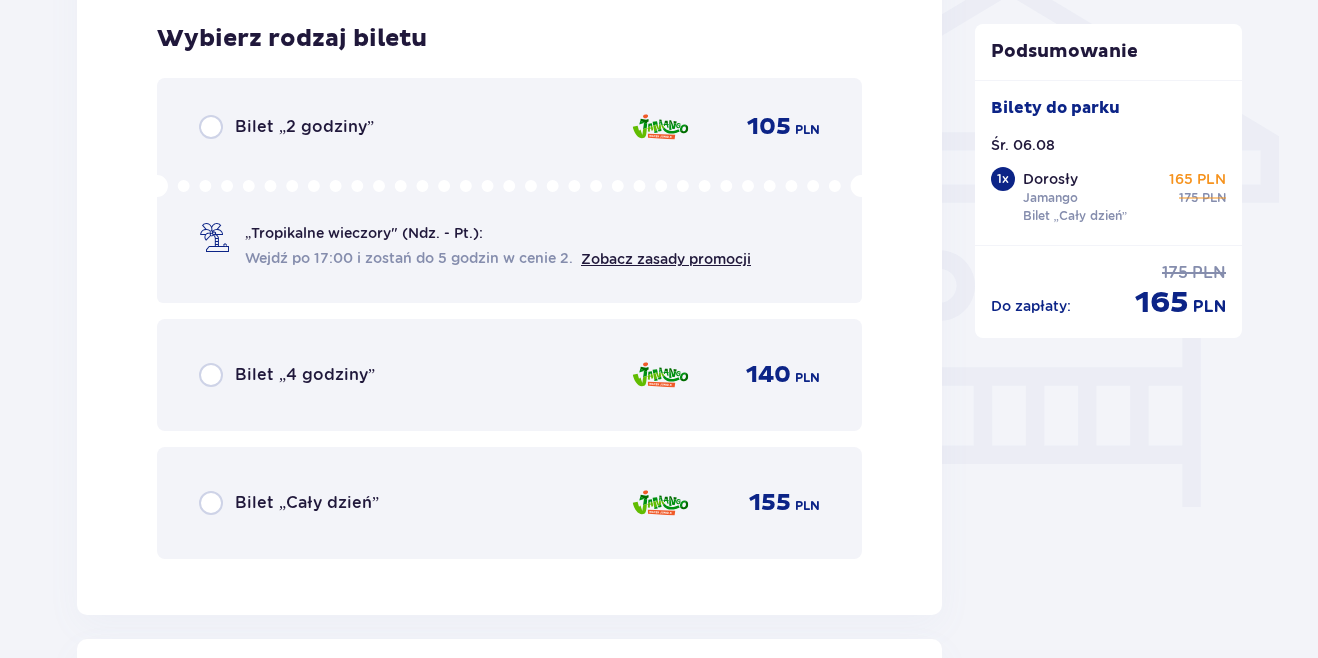 scroll, scrollTop: 1651, scrollLeft: 0, axis: vertical 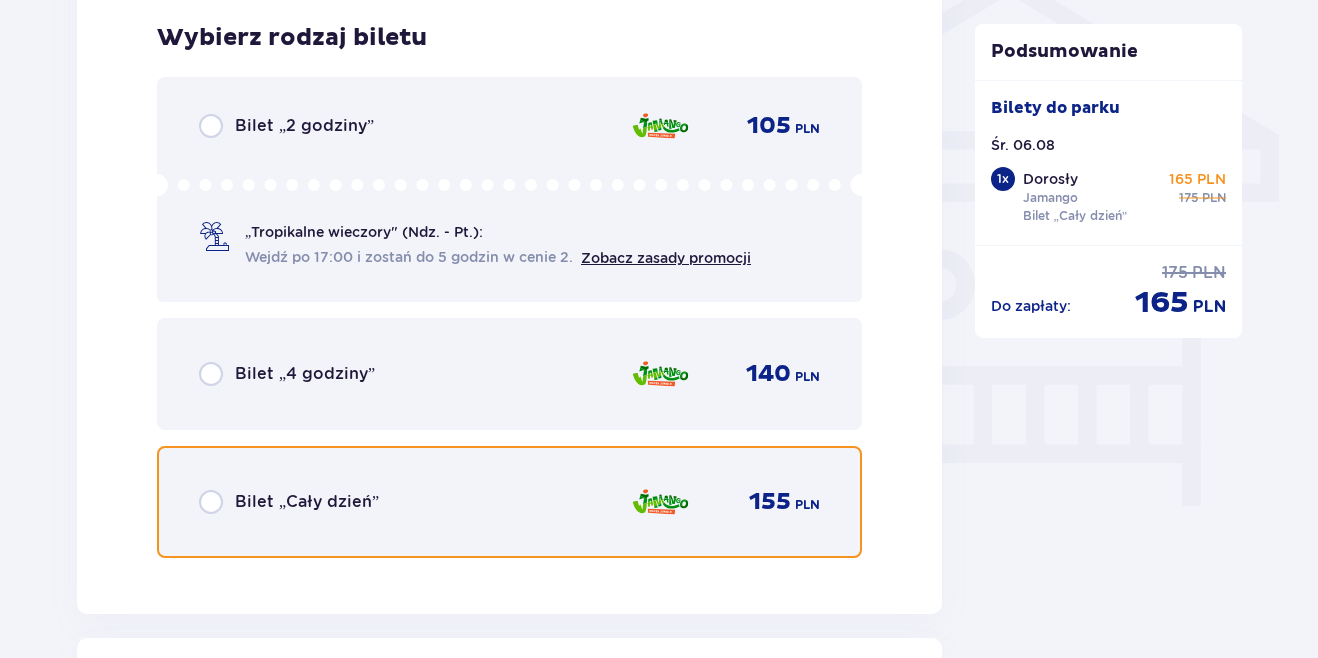 click at bounding box center (211, 502) 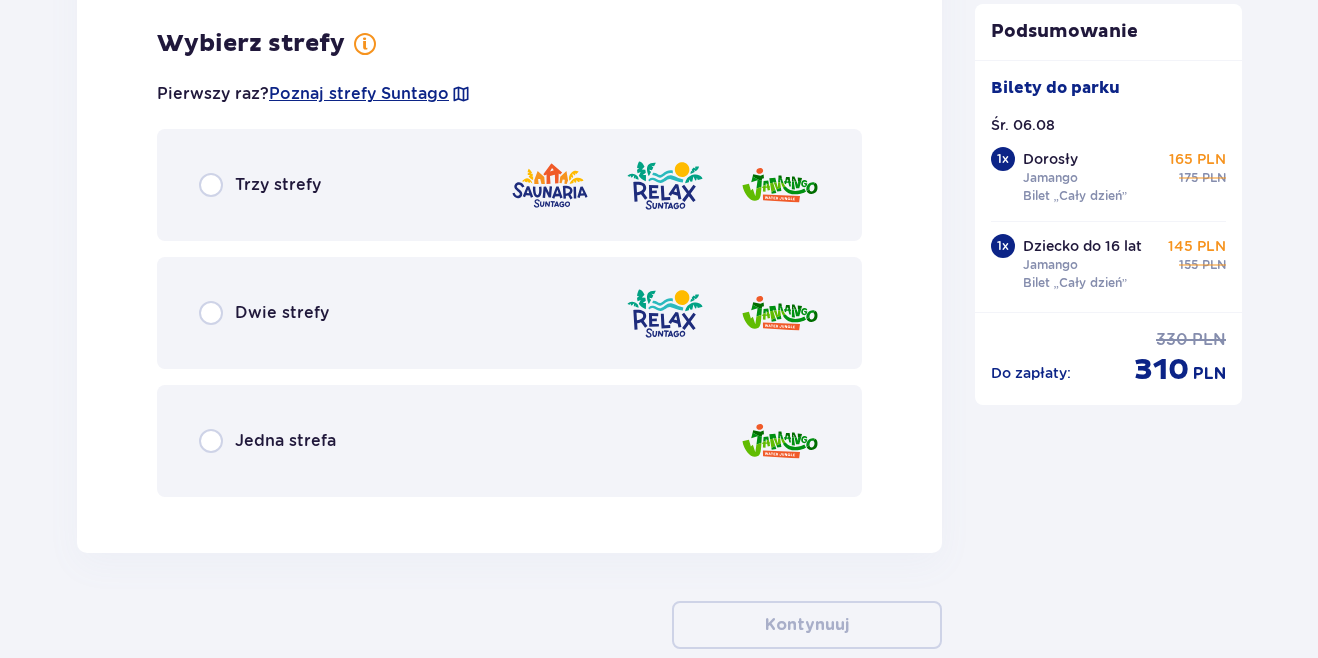scroll, scrollTop: 4376, scrollLeft: 0, axis: vertical 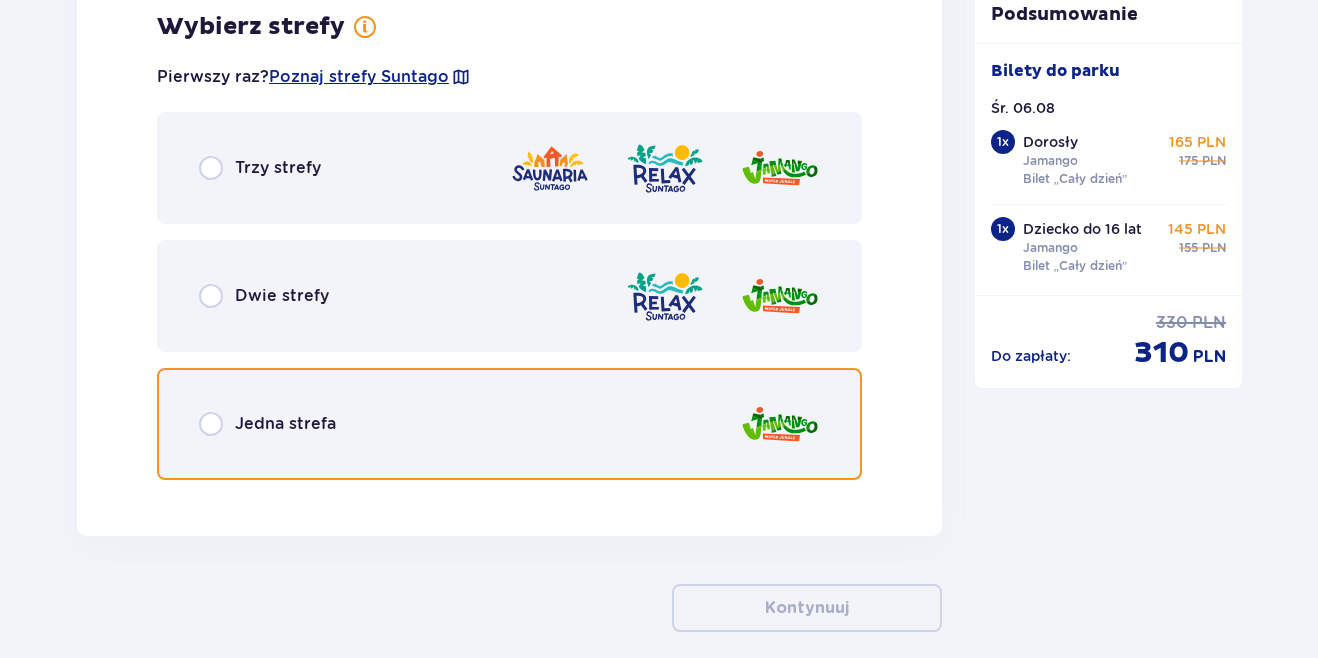 click at bounding box center [211, 424] 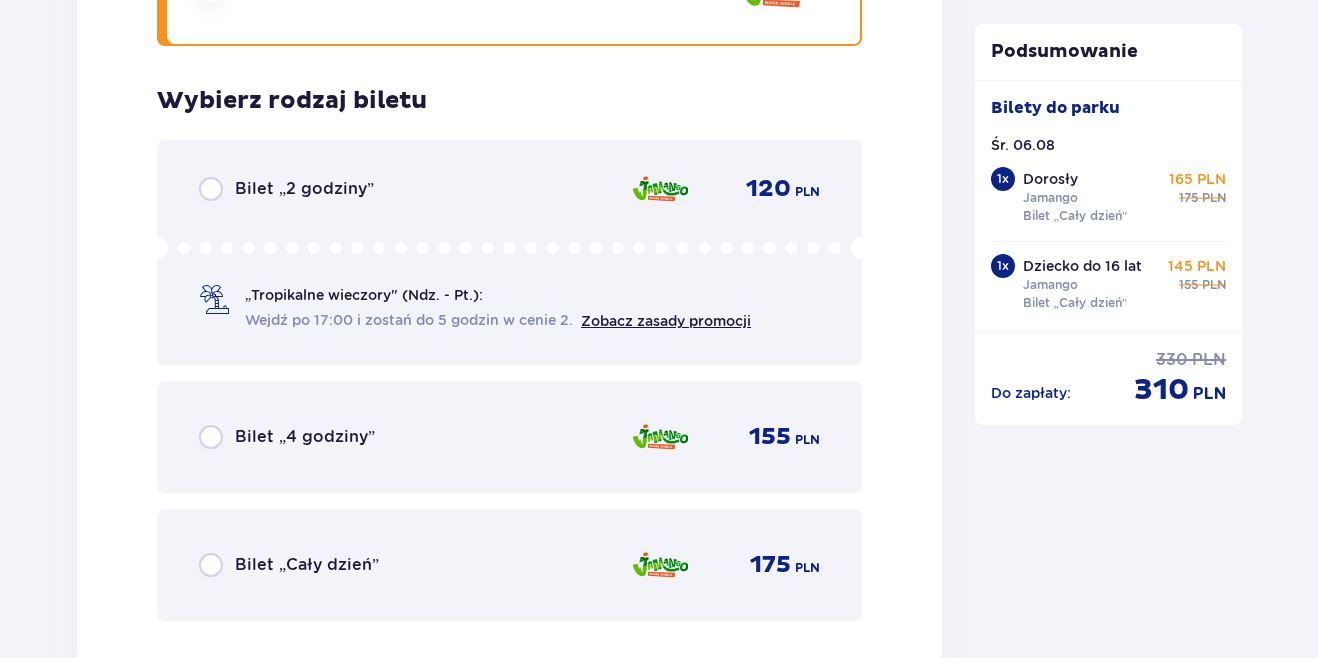 scroll, scrollTop: 4872, scrollLeft: 0, axis: vertical 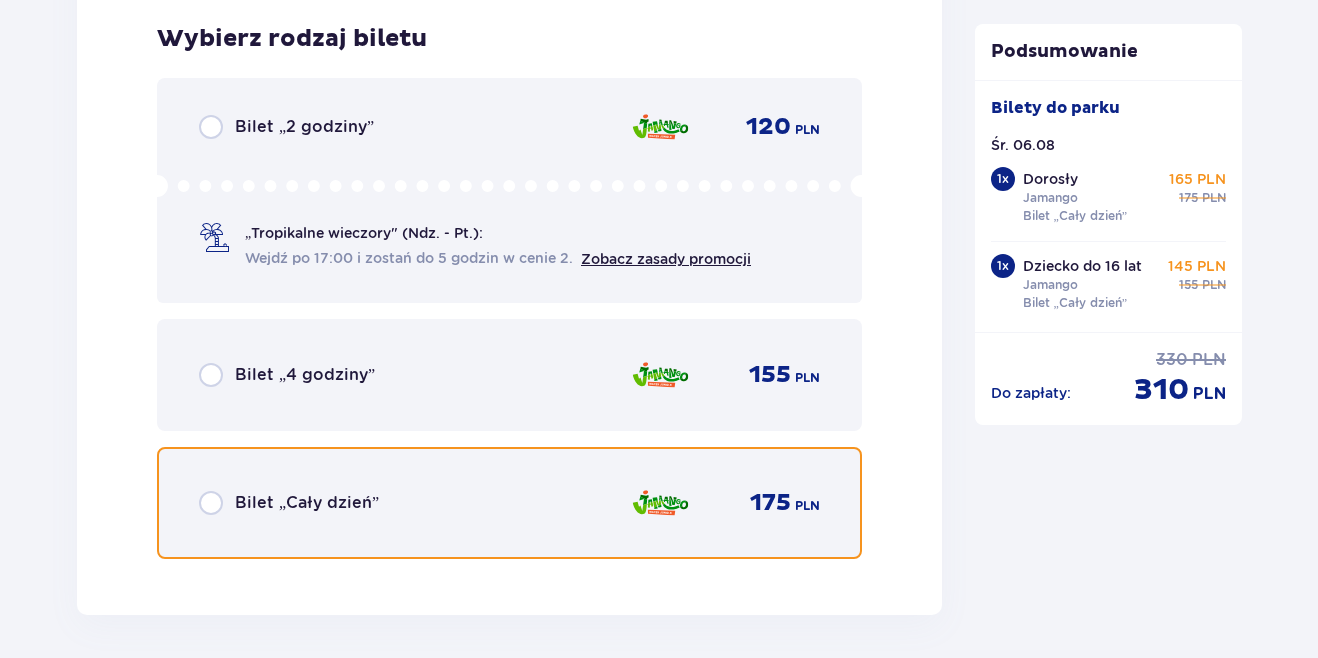 click at bounding box center (211, 503) 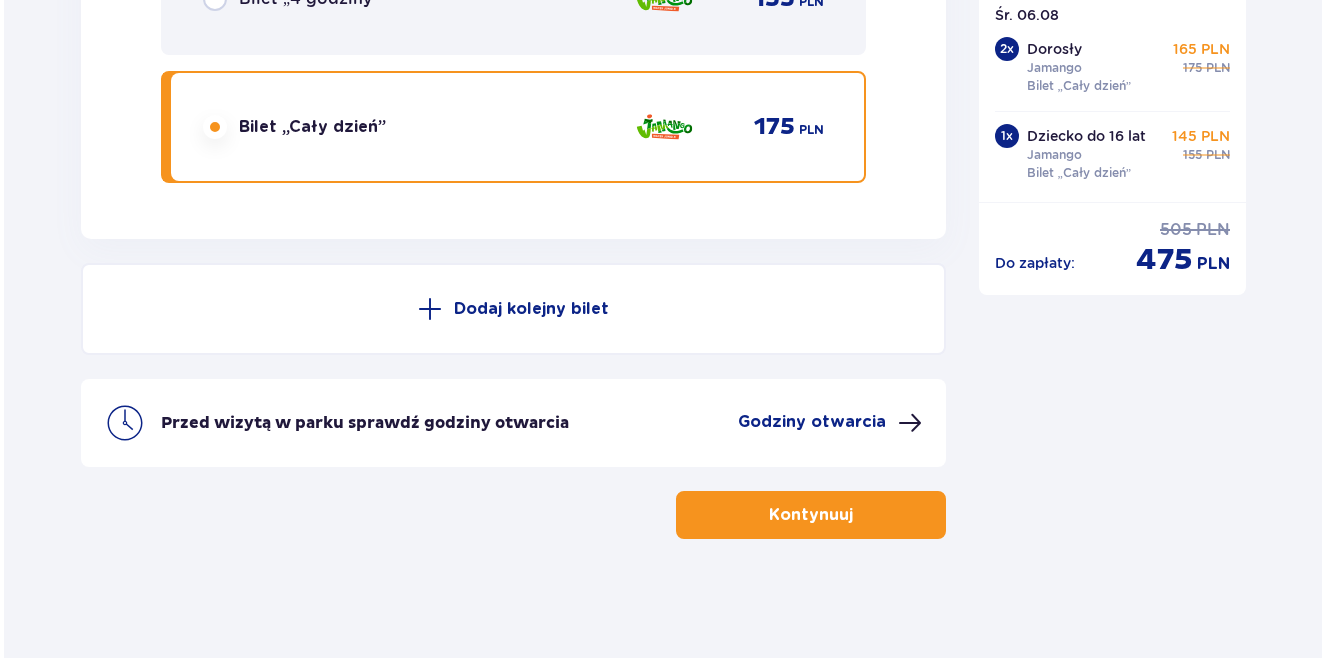 scroll, scrollTop: 5249, scrollLeft: 0, axis: vertical 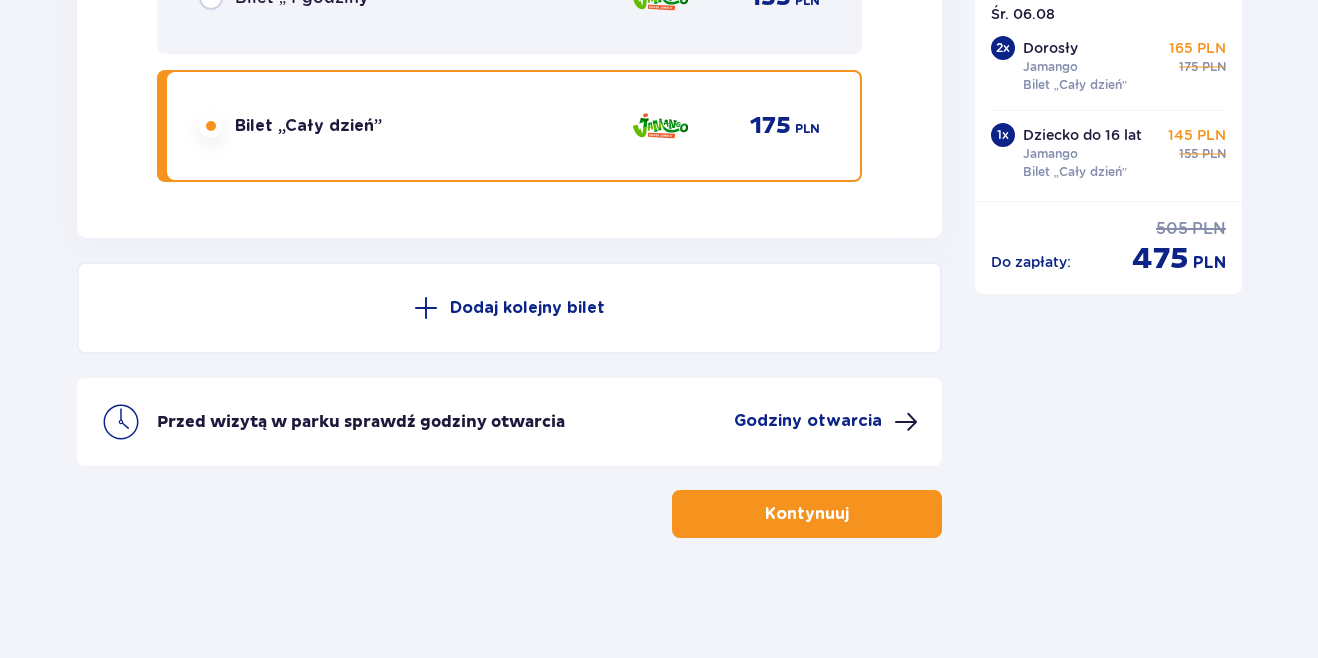 drag, startPoint x: 784, startPoint y: 423, endPoint x: 754, endPoint y: 430, distance: 30.805843 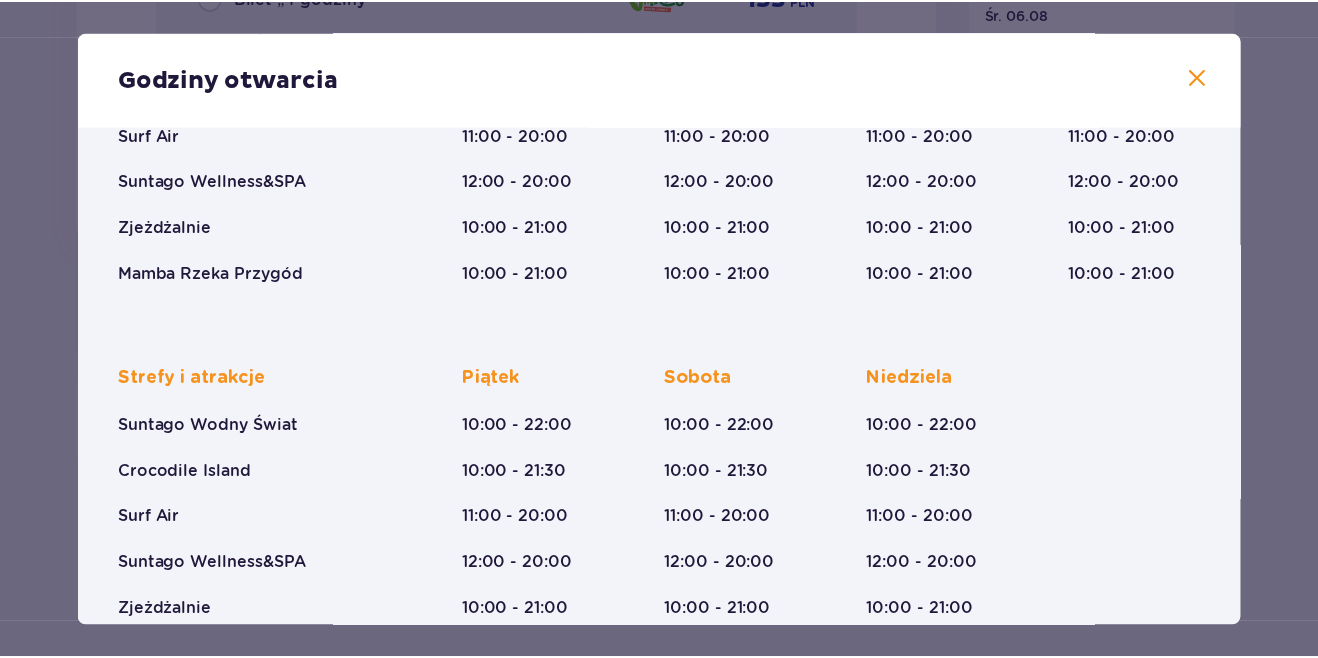 scroll, scrollTop: 380, scrollLeft: 0, axis: vertical 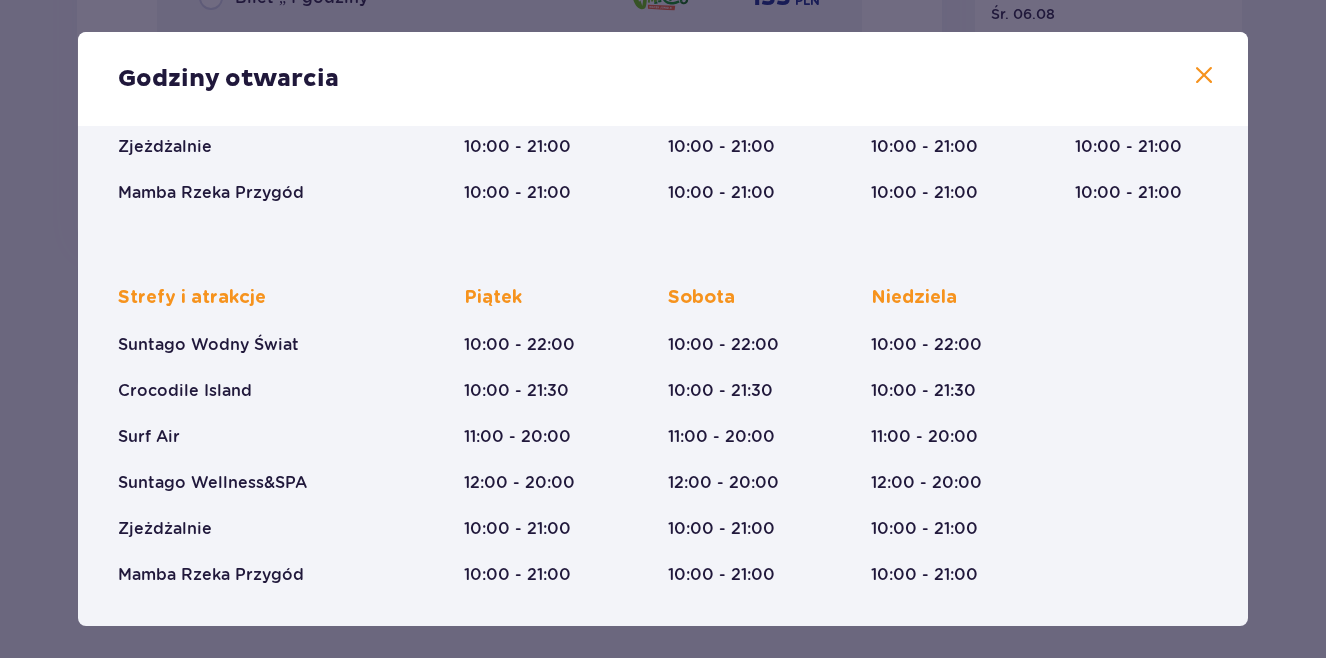 click at bounding box center (1204, 76) 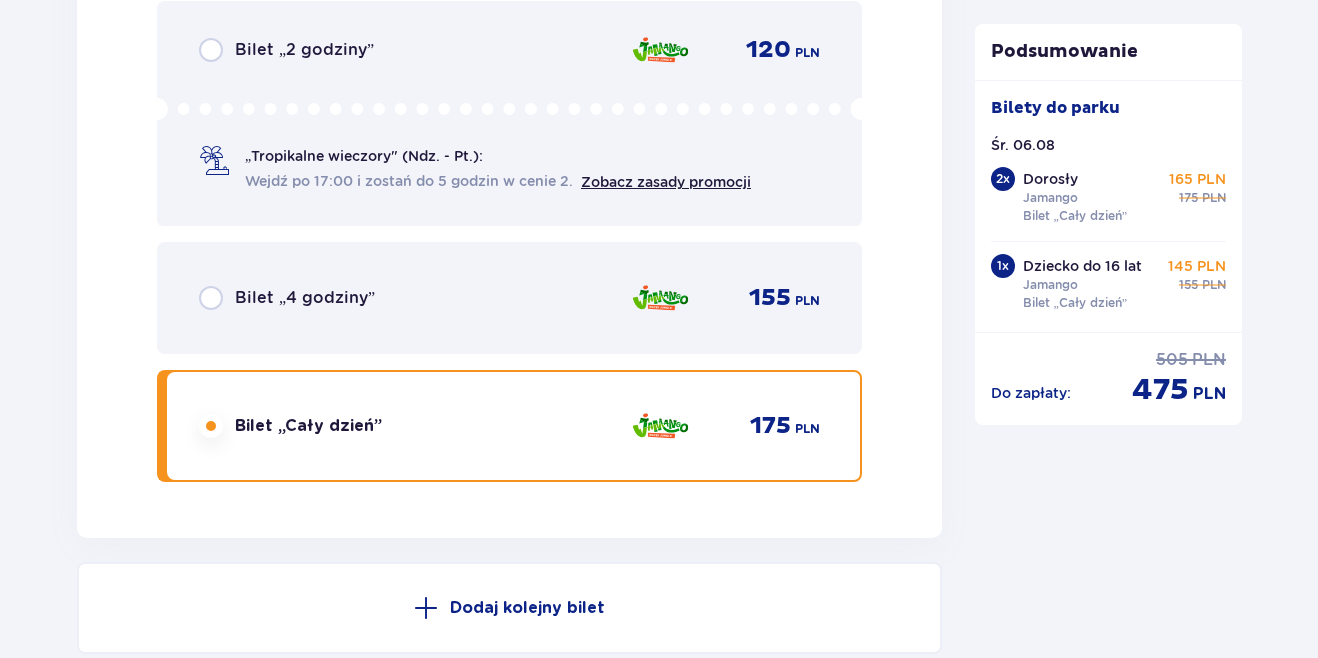 scroll, scrollTop: 5249, scrollLeft: 0, axis: vertical 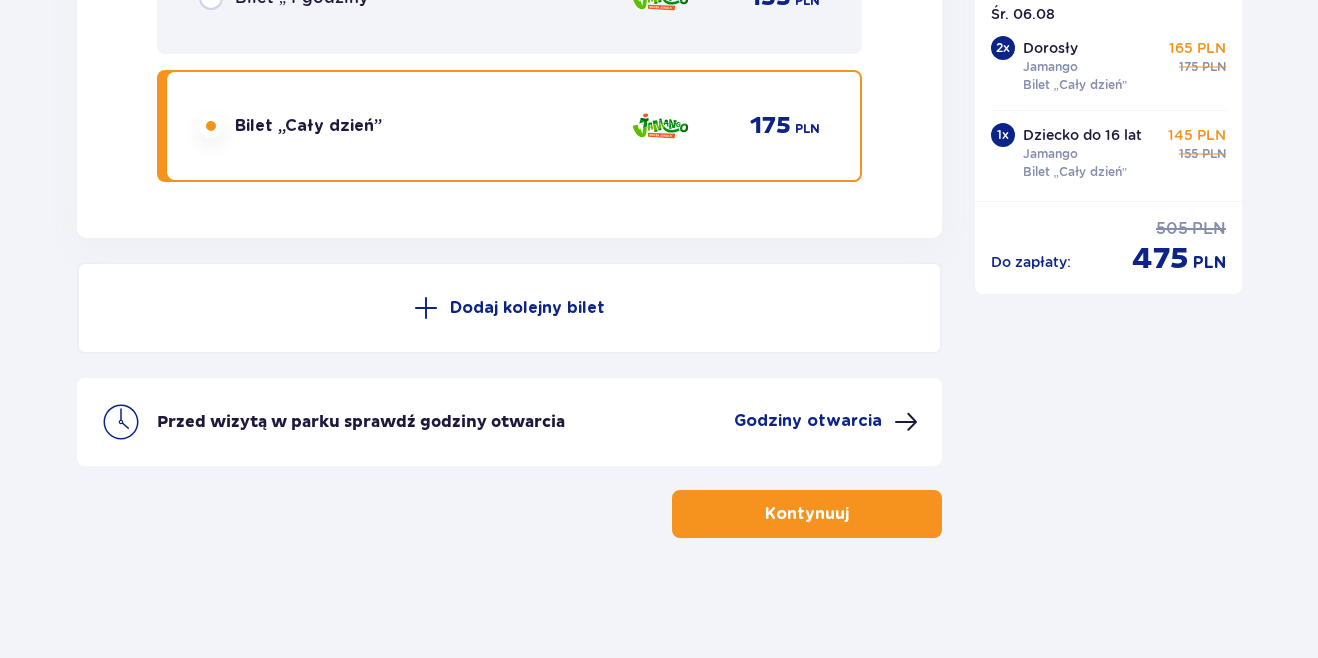 click on "Kontynuuj" at bounding box center (807, 514) 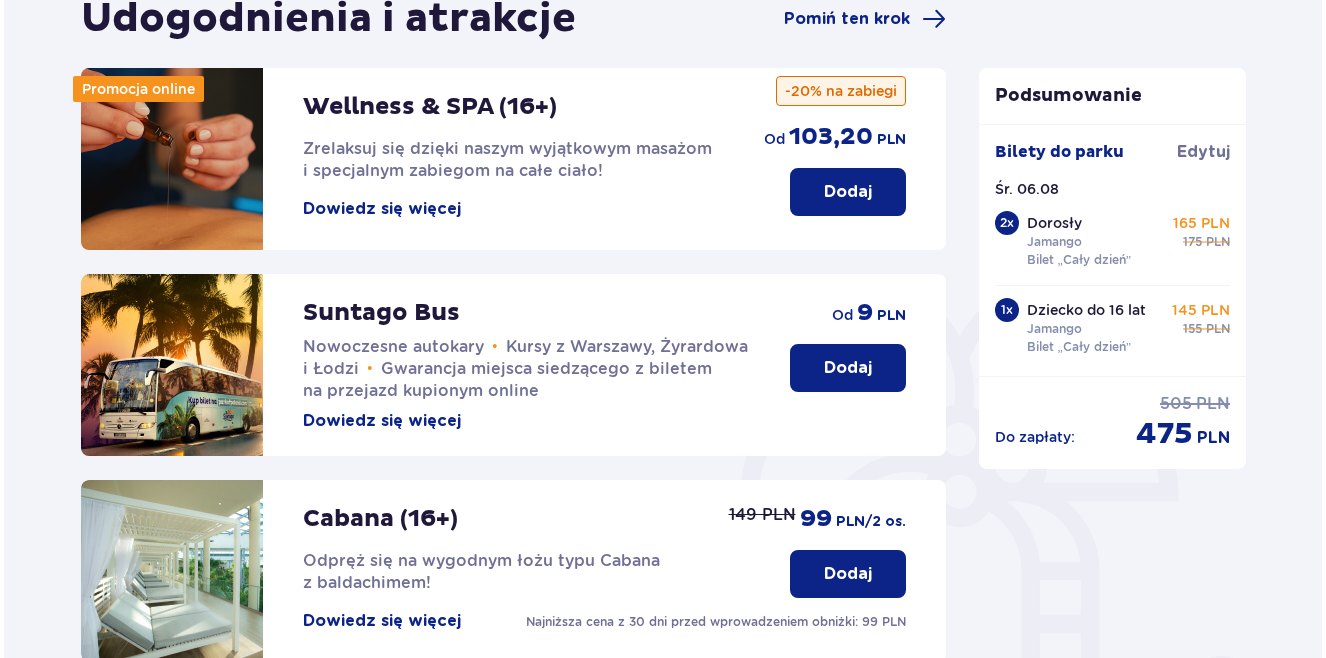 scroll, scrollTop: 98, scrollLeft: 0, axis: vertical 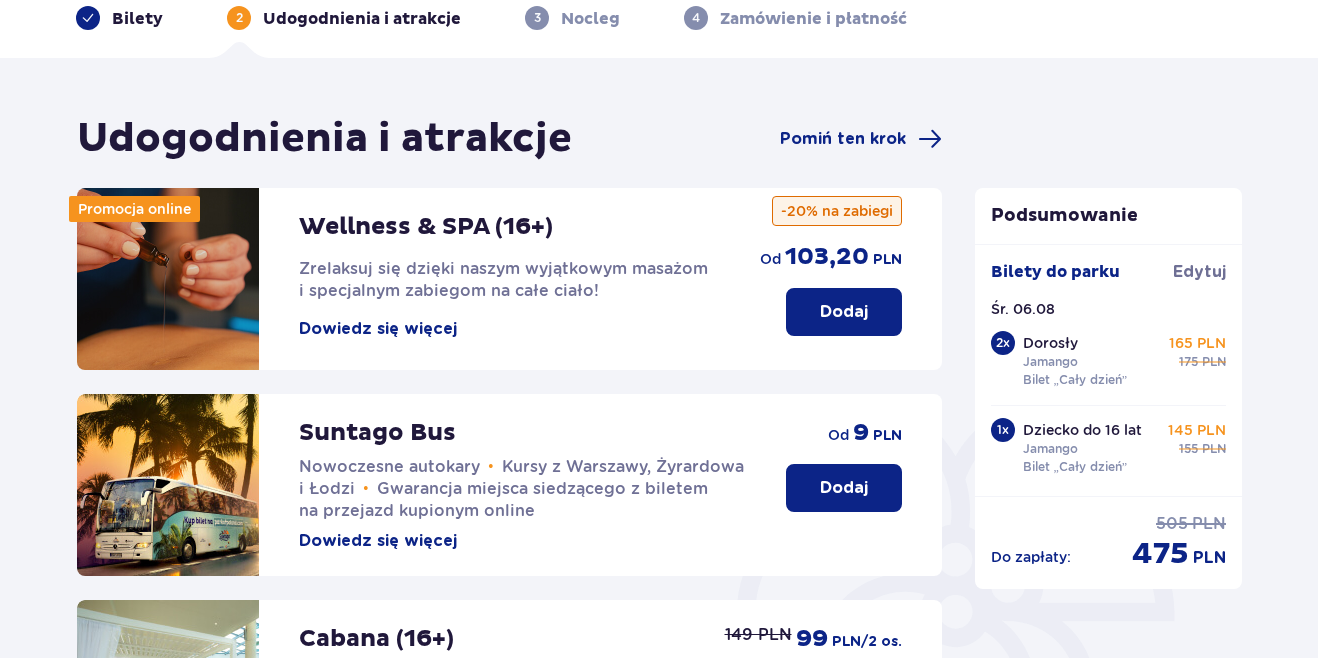 click on "Dowiedz się więcej" at bounding box center [378, 329] 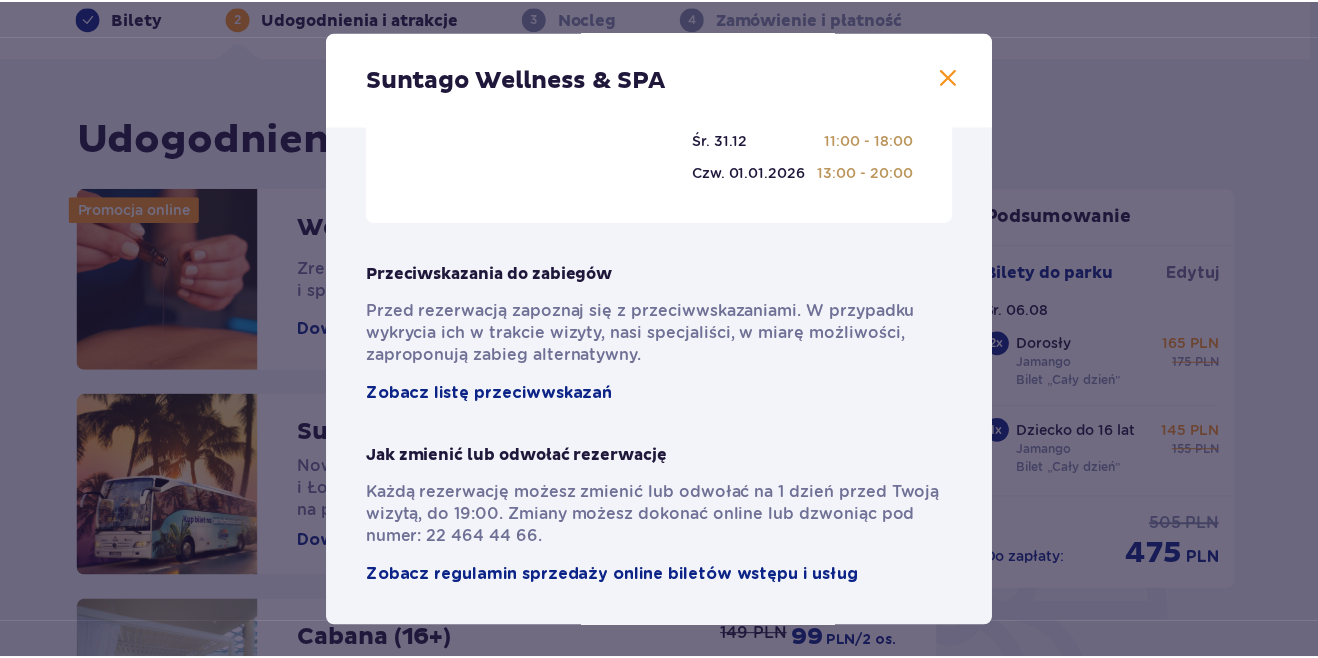 scroll, scrollTop: 1420, scrollLeft: 0, axis: vertical 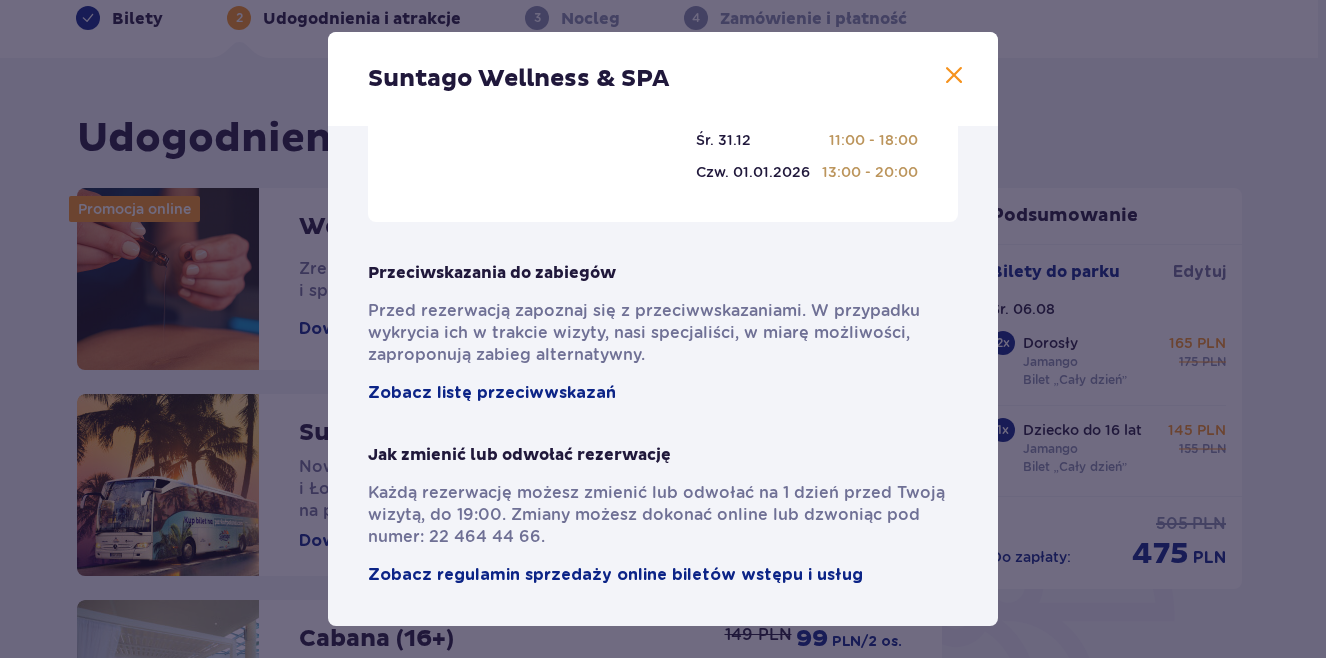 click at bounding box center [954, 76] 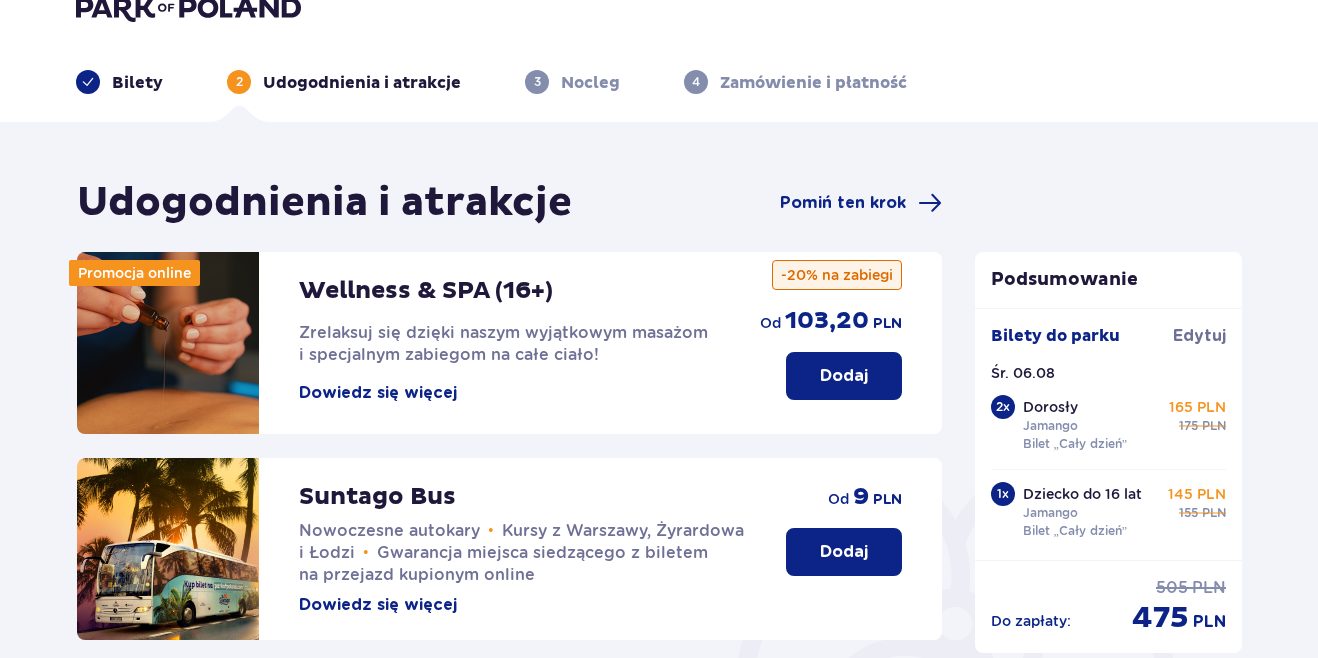 scroll, scrollTop: 0, scrollLeft: 0, axis: both 